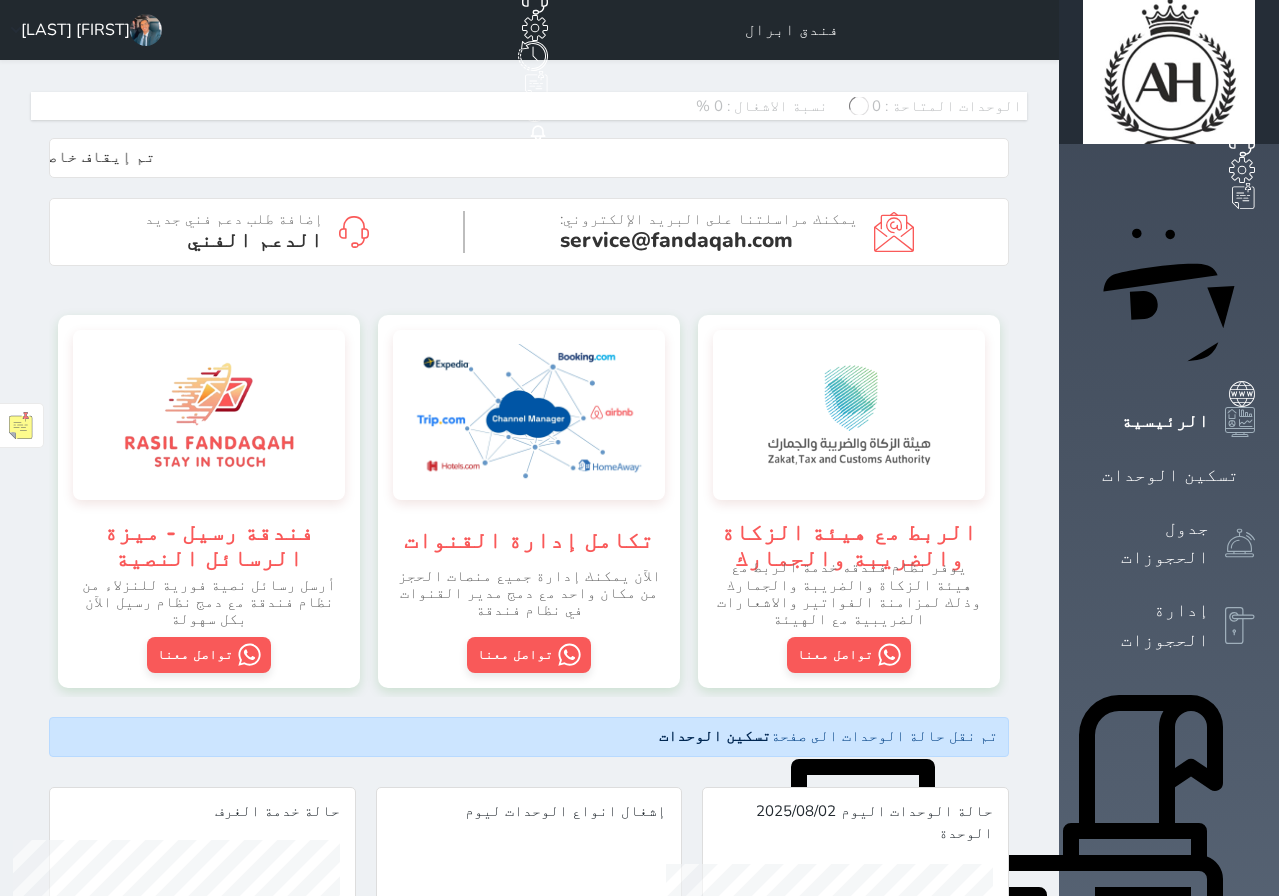 scroll, scrollTop: 0, scrollLeft: 0, axis: both 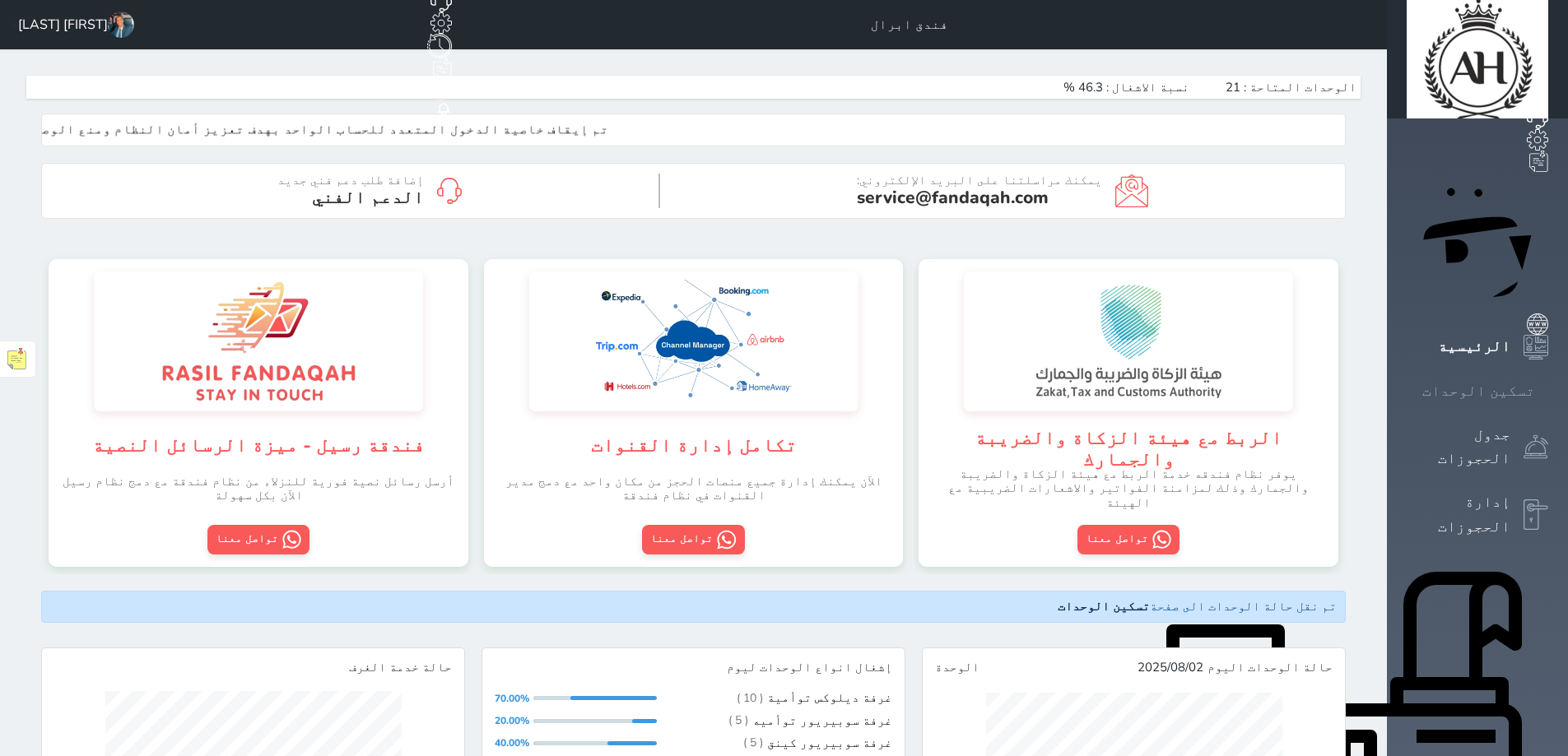 click on "تسكين الوحدات" at bounding box center [1477, 391] 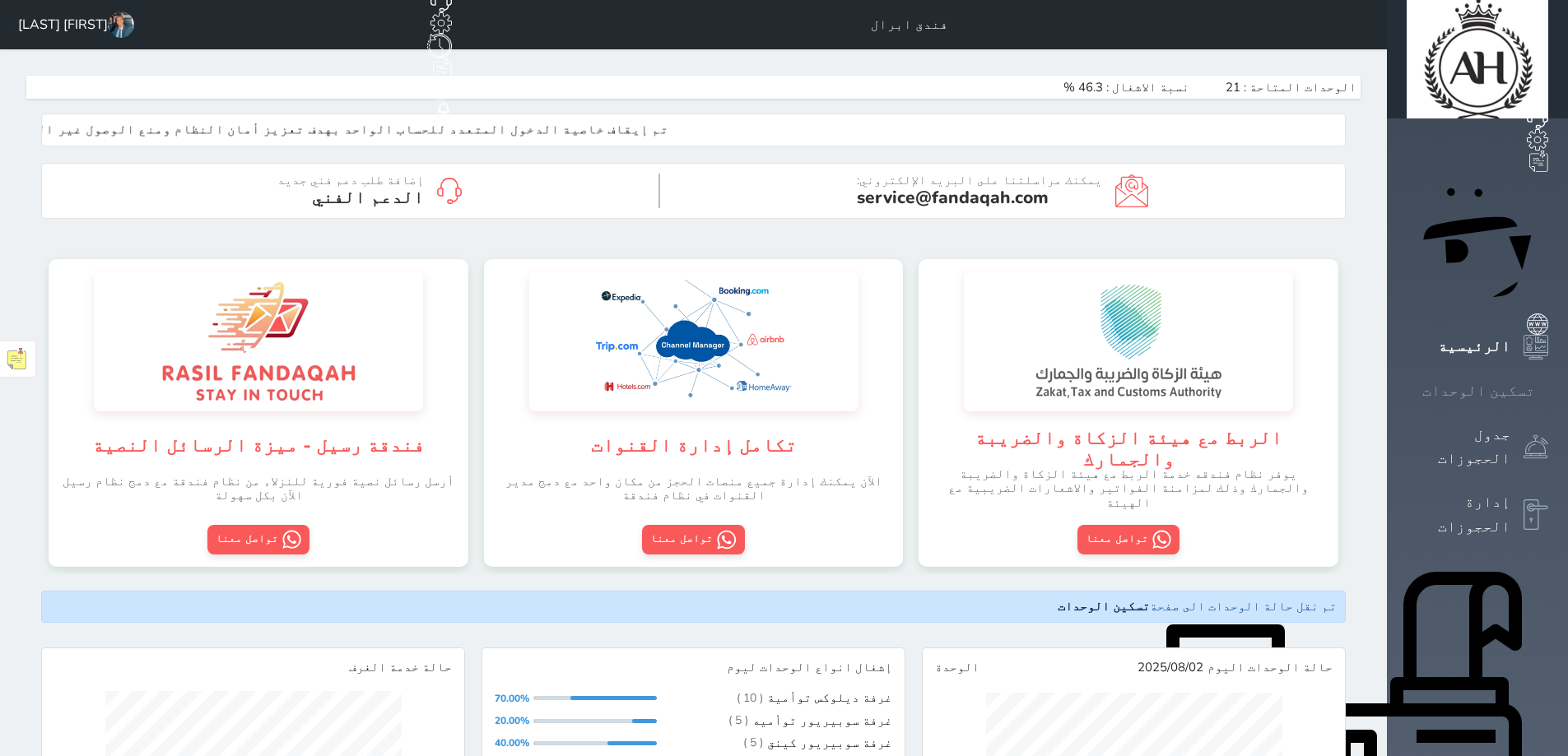 scroll, scrollTop: 0, scrollLeft: 0, axis: both 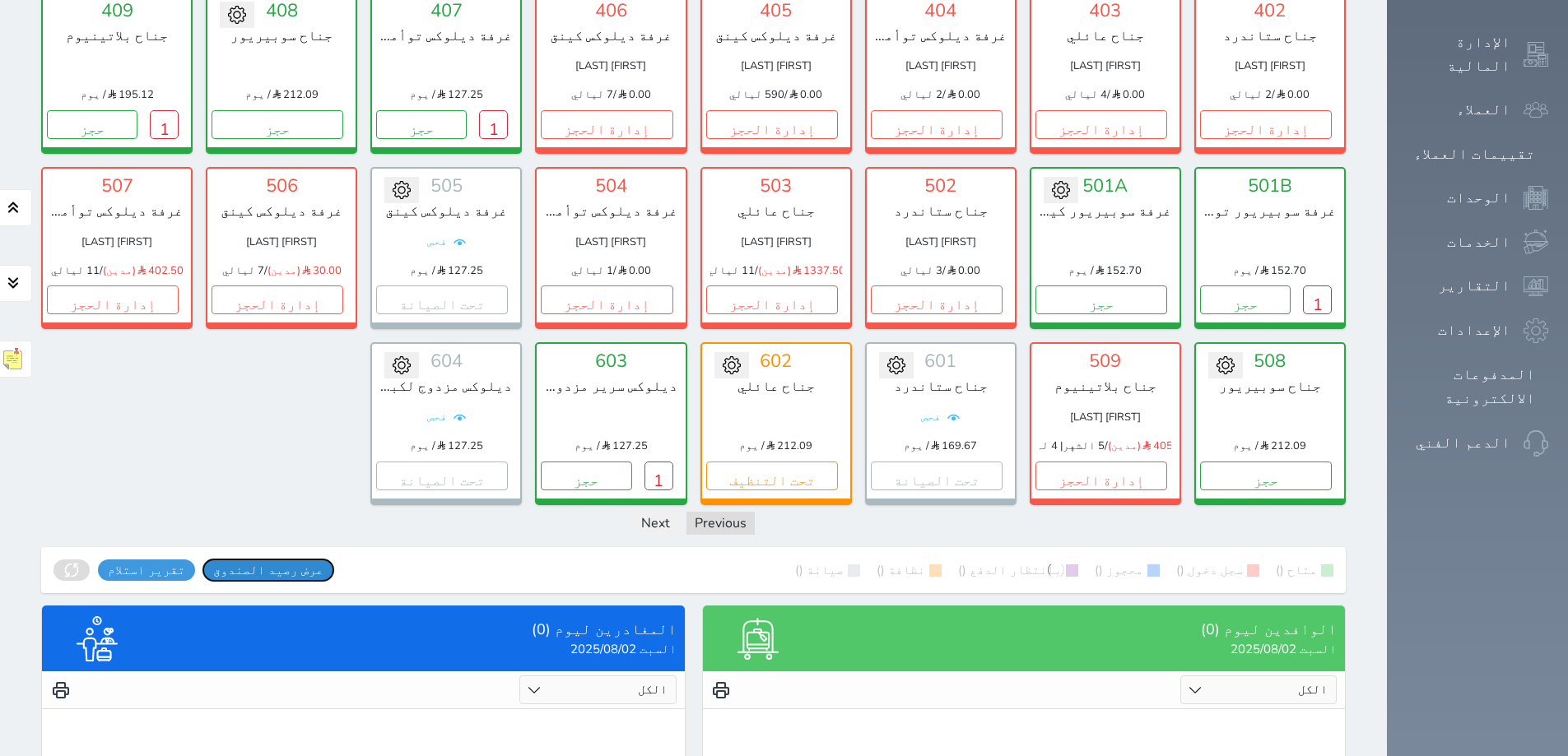 click on "عرض رصيد الصندوق" at bounding box center [268, 570] 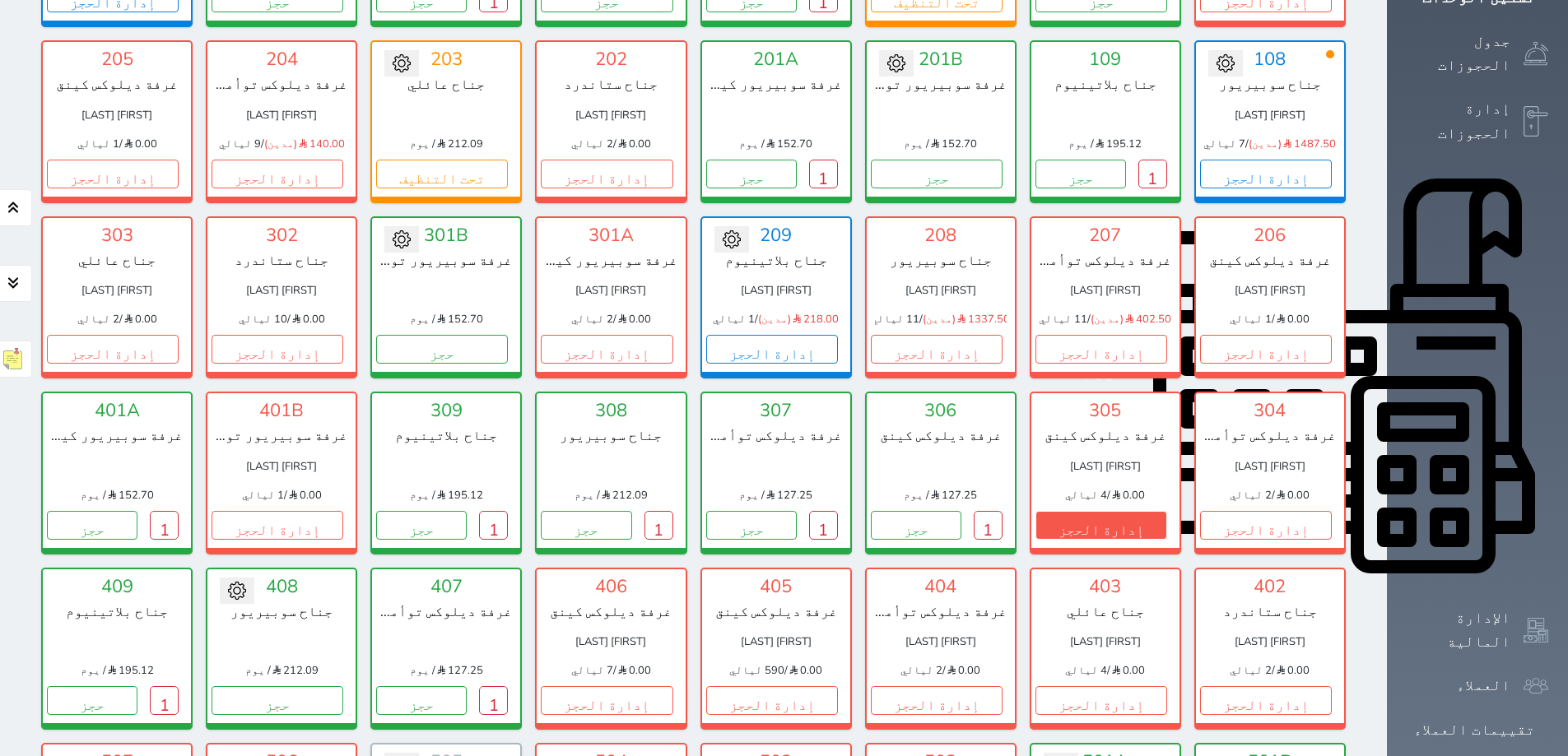scroll, scrollTop: 0, scrollLeft: 0, axis: both 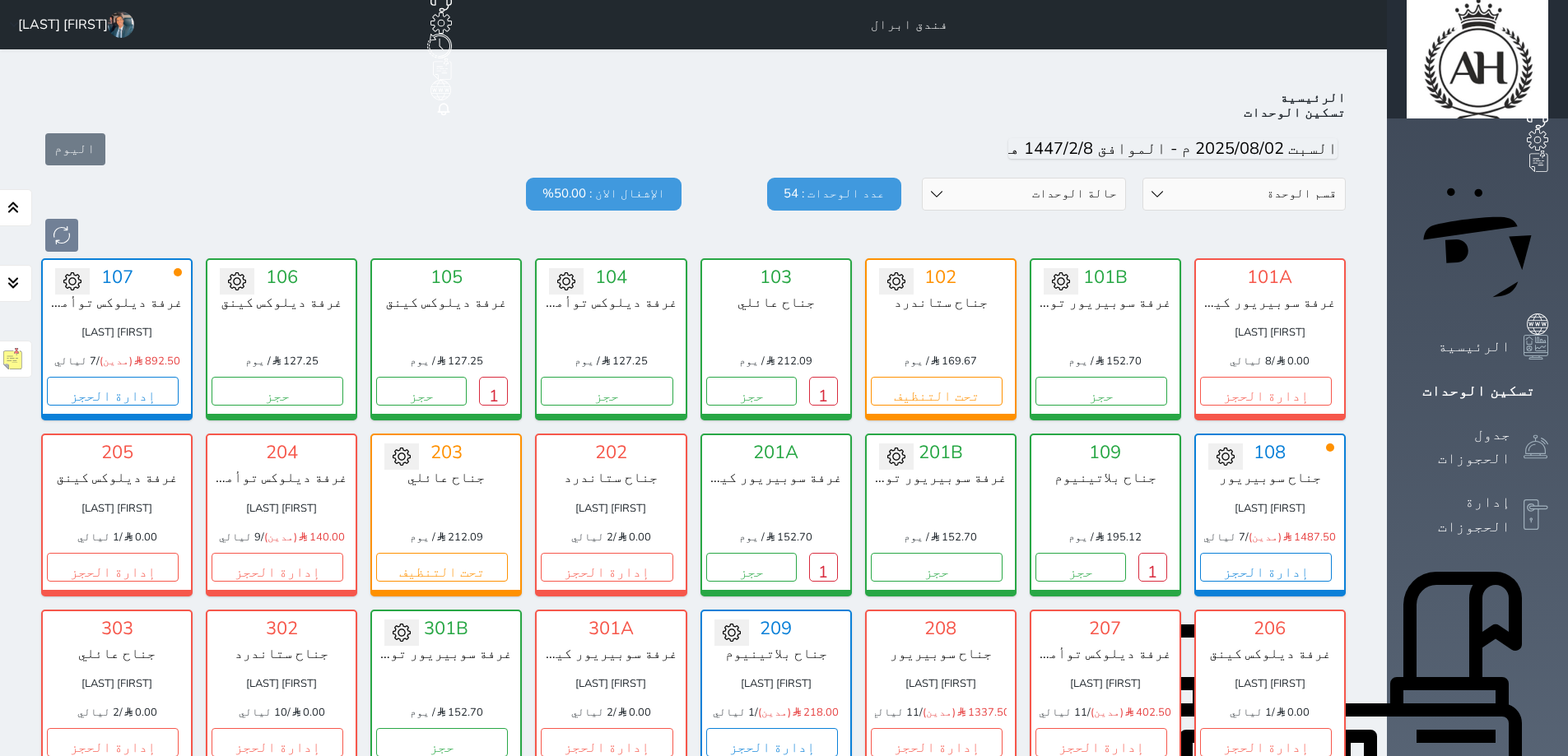 click on "حالة الوحدات متاح تحت التنظيف تحت الصيانة سجل دخول  لم يتم تسجيل الدخول" at bounding box center [1024, 194] 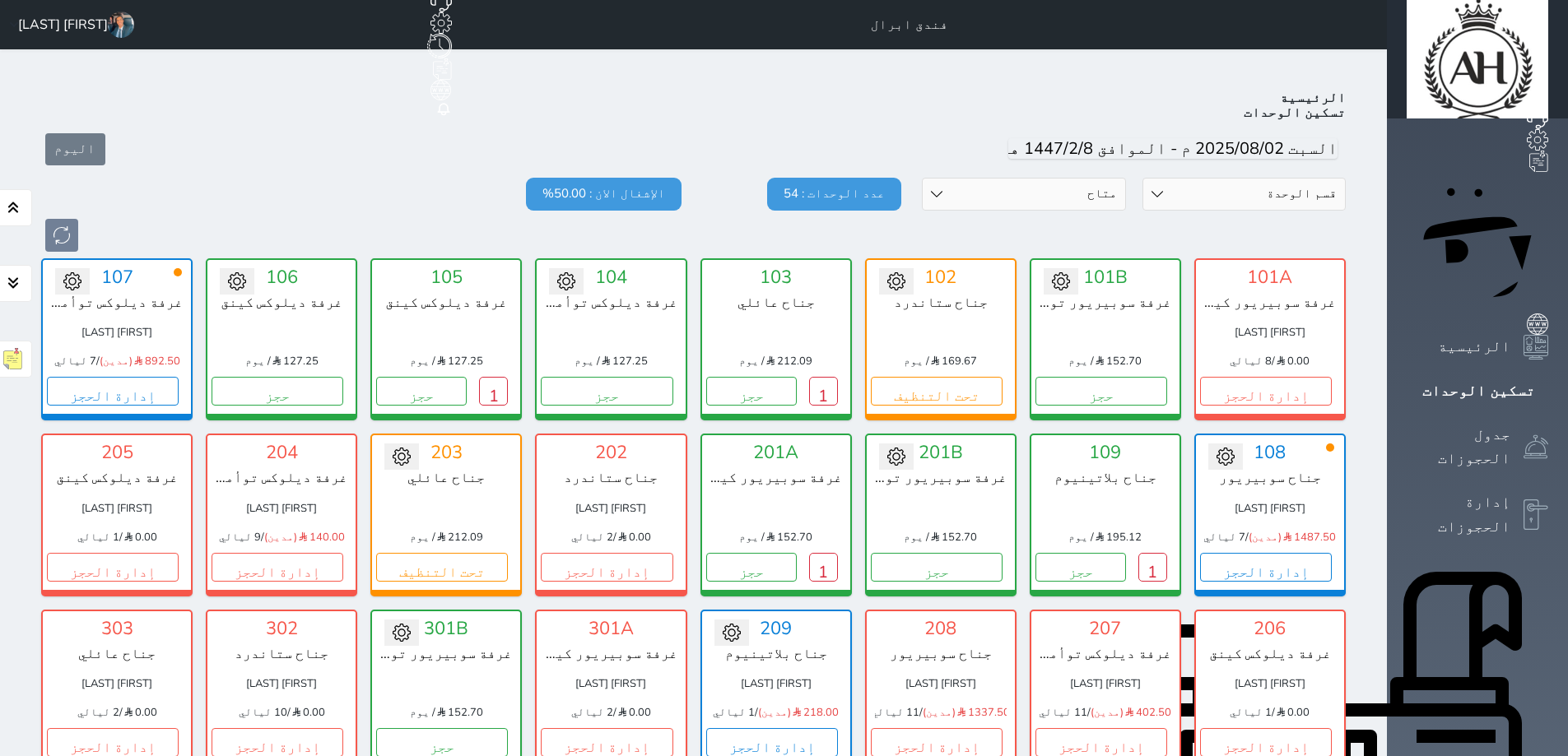 click on "حالة الوحدات متاح تحت التنظيف تحت الصيانة سجل دخول  لم يتم تسجيل الدخول" at bounding box center [1024, 194] 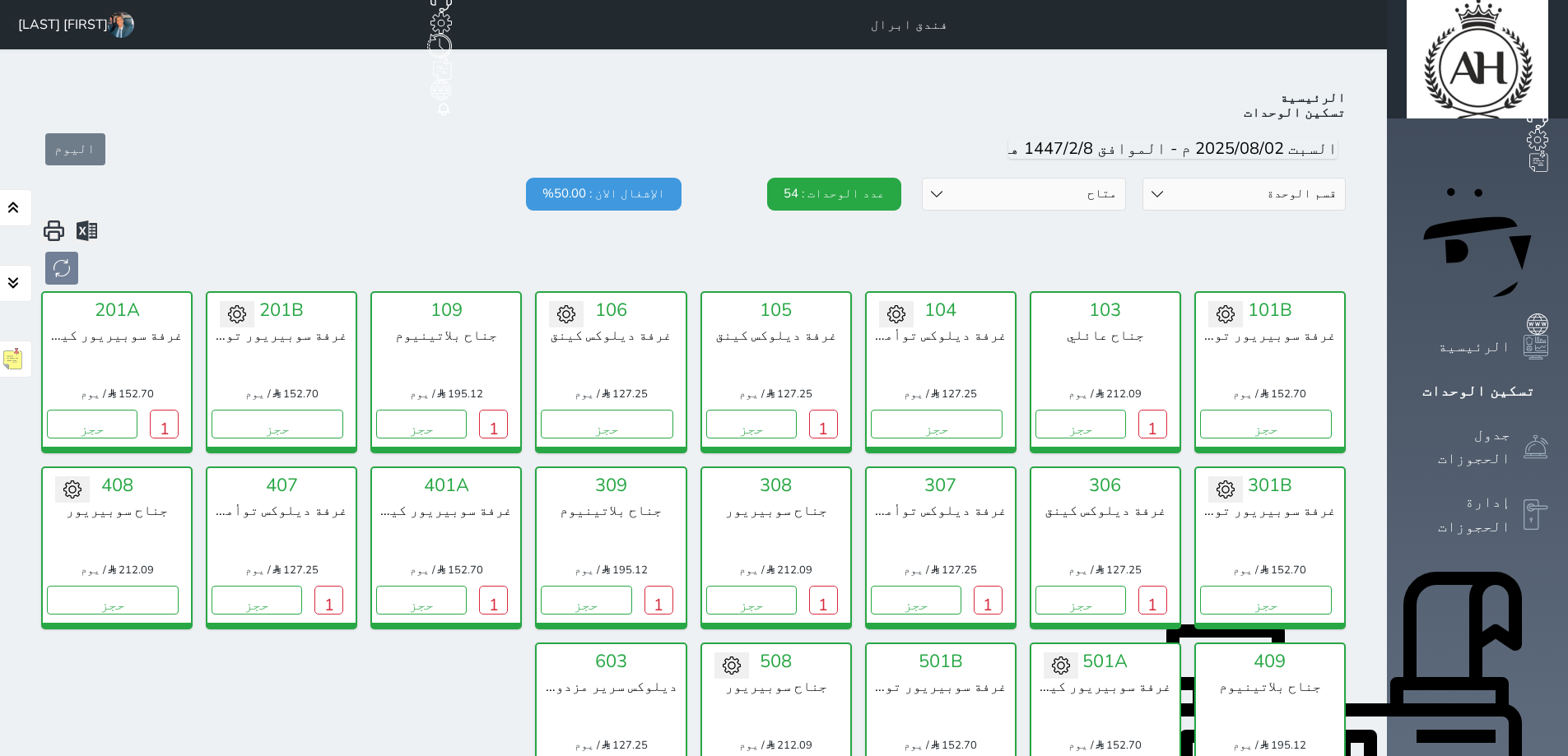 scroll, scrollTop: 64, scrollLeft: 0, axis: vertical 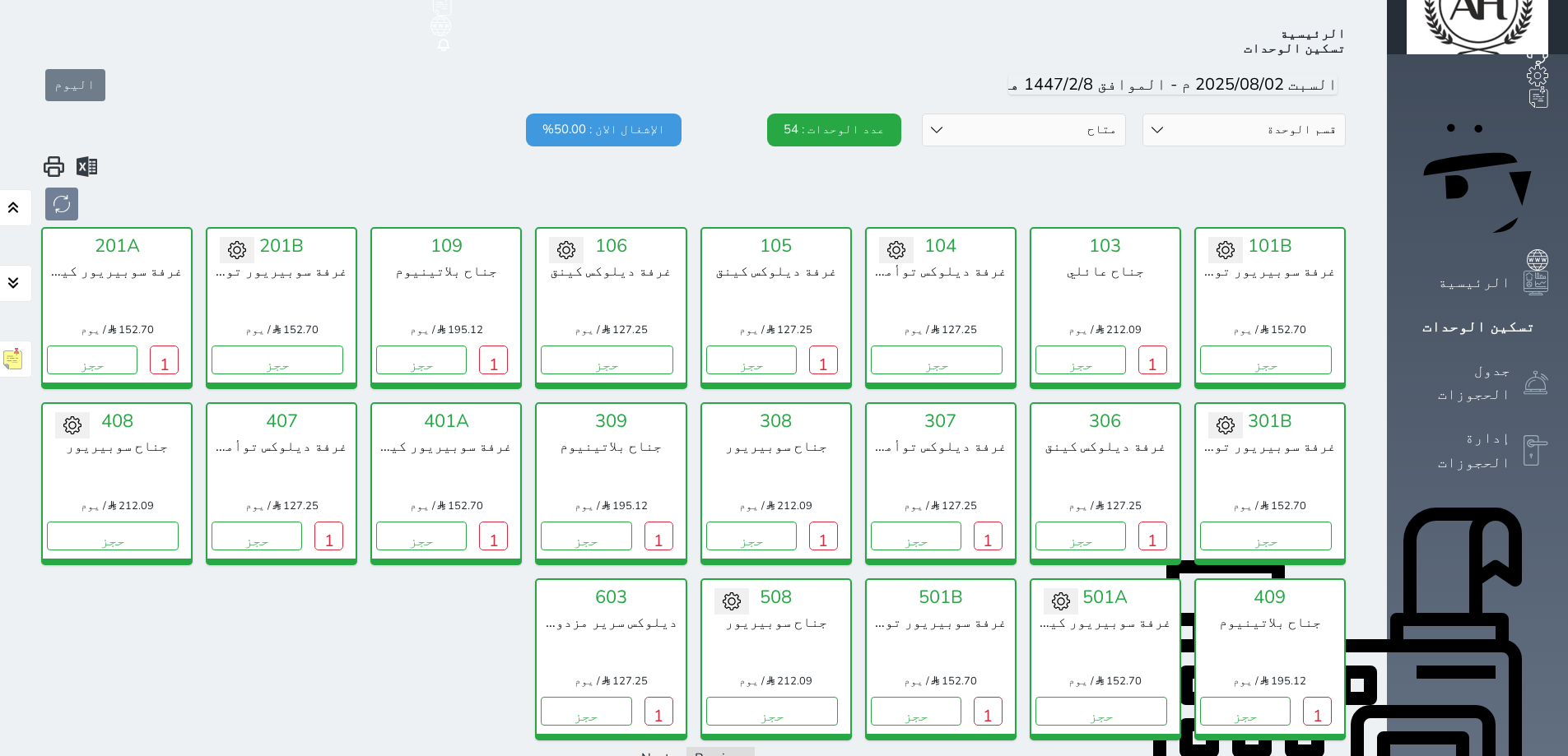 click on "حالة الوحدات متاح تحت التنظيف تحت الصيانة سجل دخول  لم يتم تسجيل الدخول" at bounding box center [1024, 130] 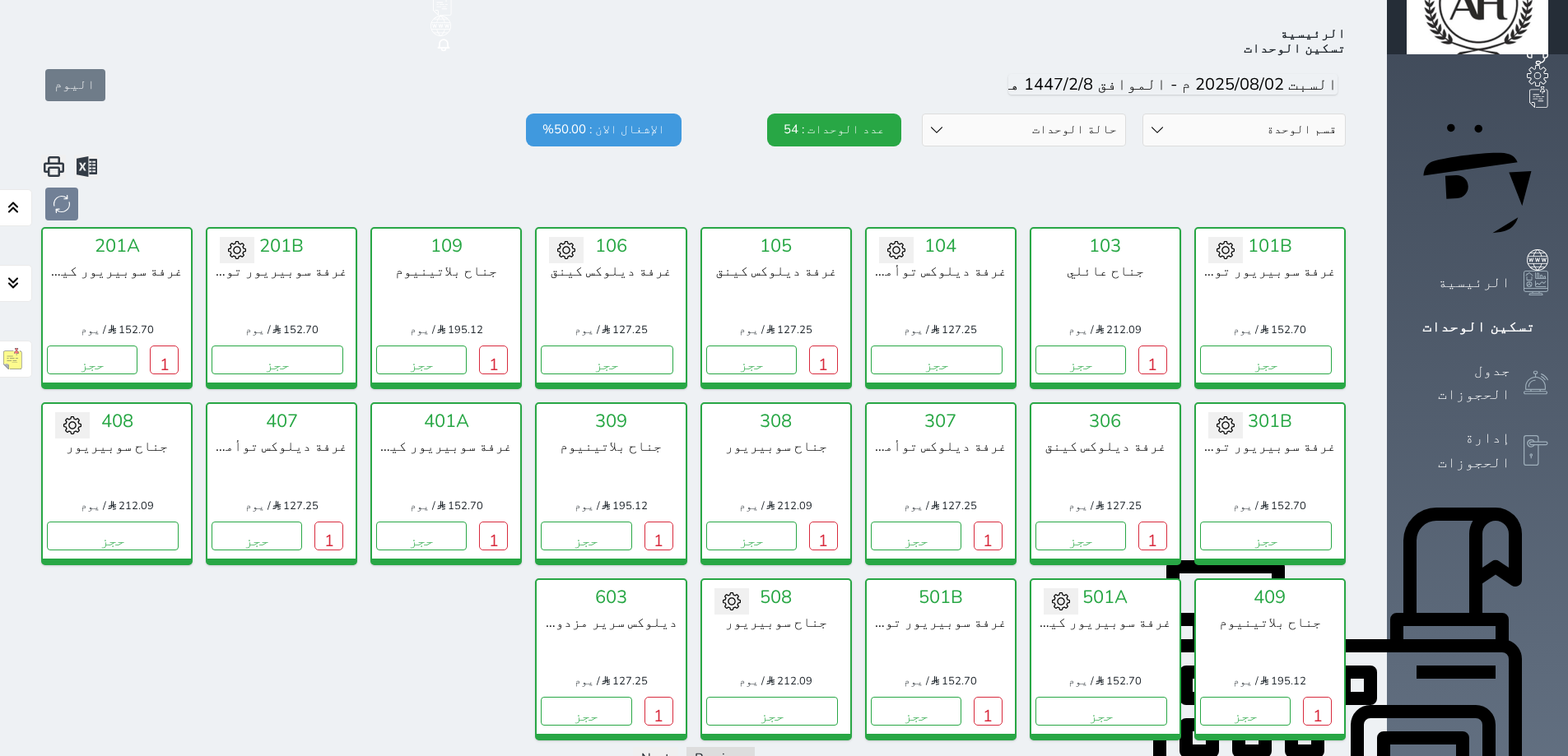 click on "حالة الوحدات متاح تحت التنظيف تحت الصيانة سجل دخول  لم يتم تسجيل الدخول" at bounding box center [1024, 130] 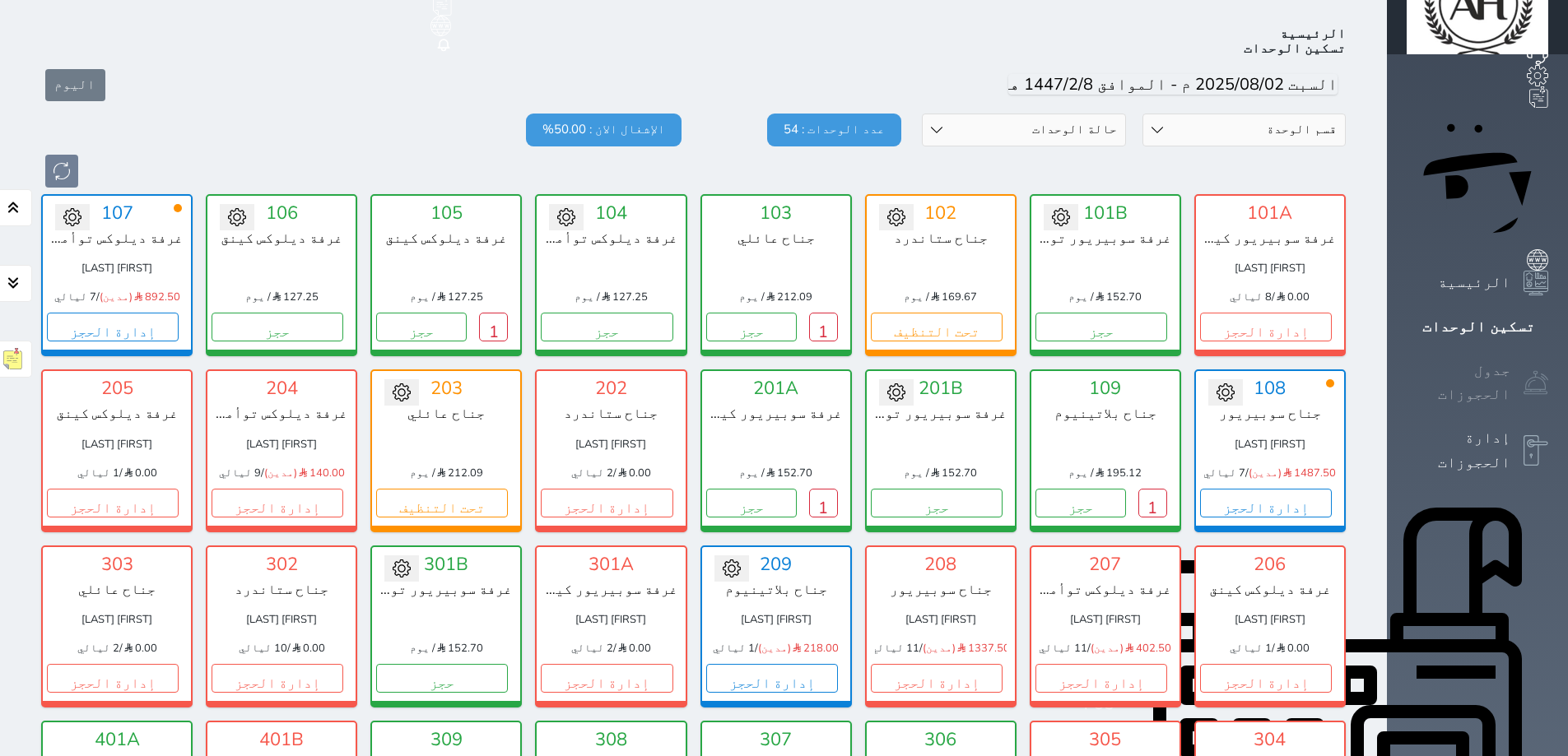 click on "جدول الحجوزات" at bounding box center (1459, 383) 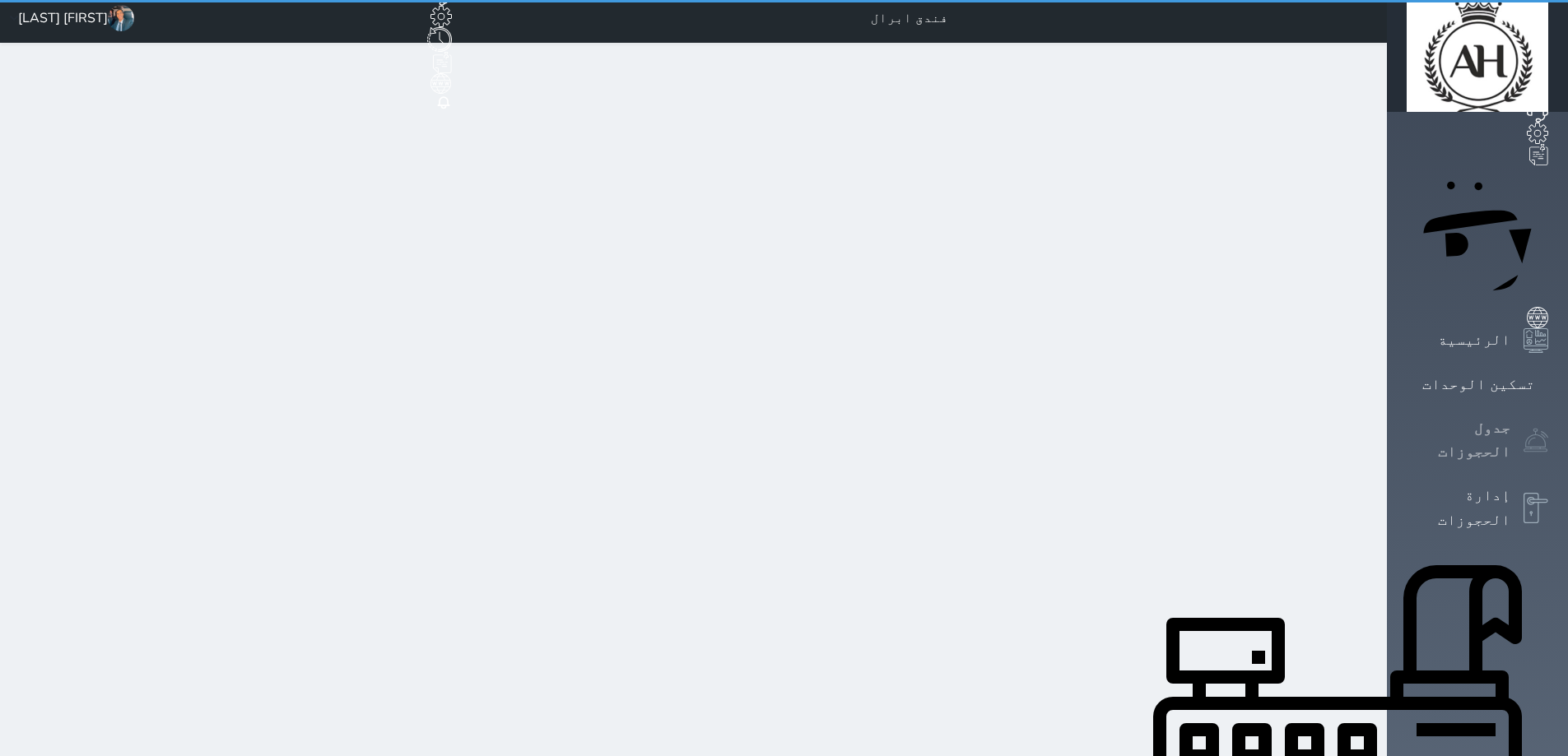 scroll, scrollTop: 0, scrollLeft: 0, axis: both 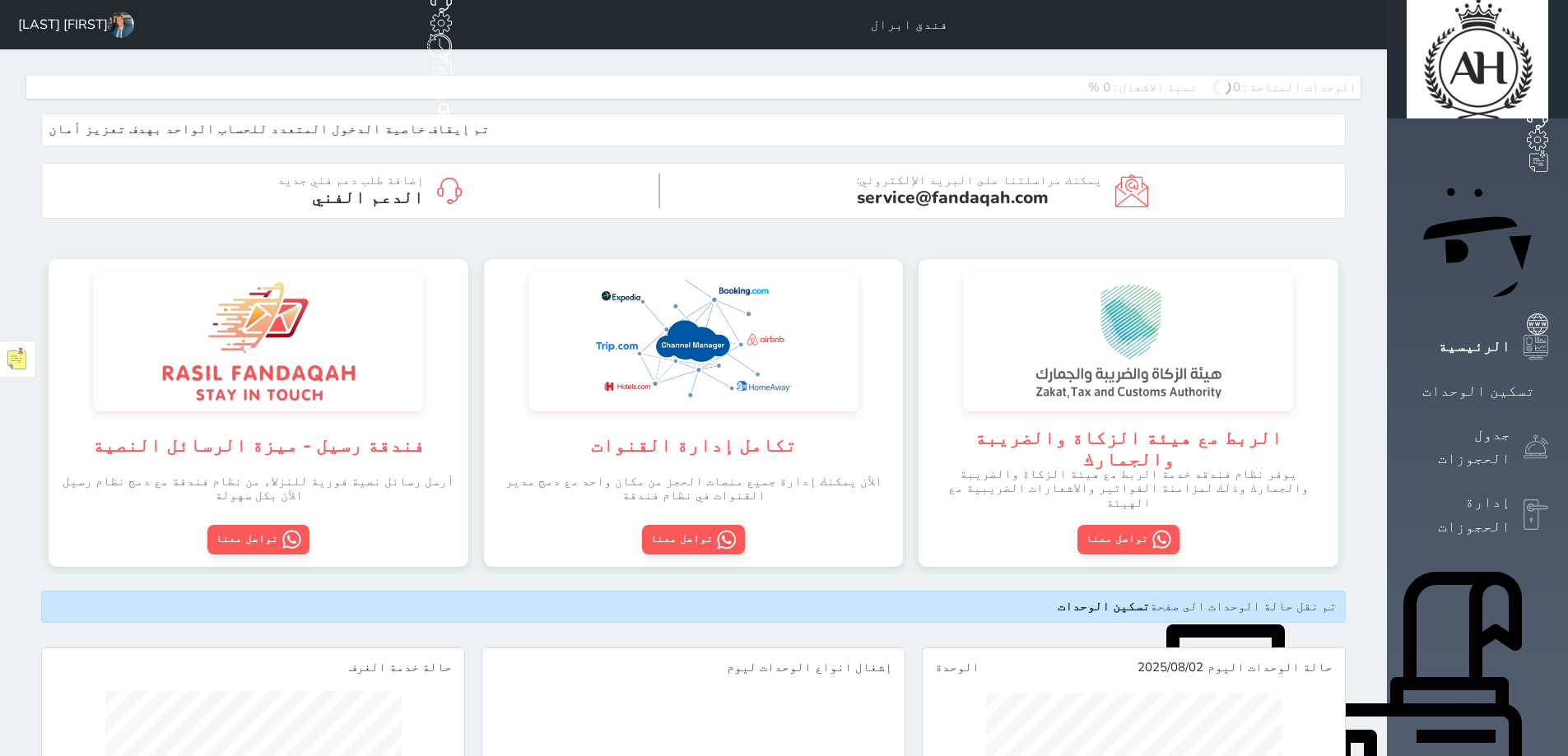 click 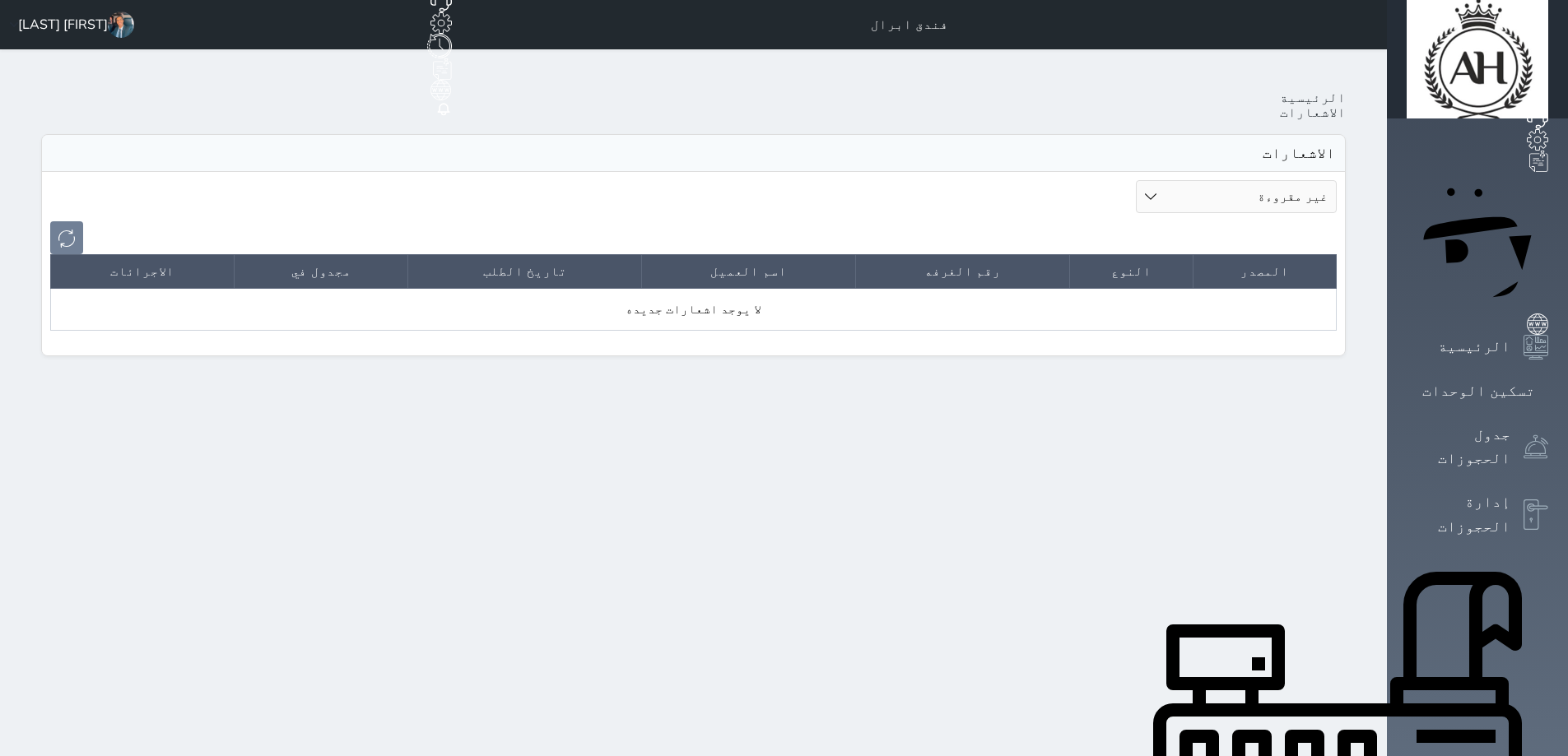 drag, startPoint x: 193, startPoint y: 28, endPoint x: 764, endPoint y: 104, distance: 576.03559 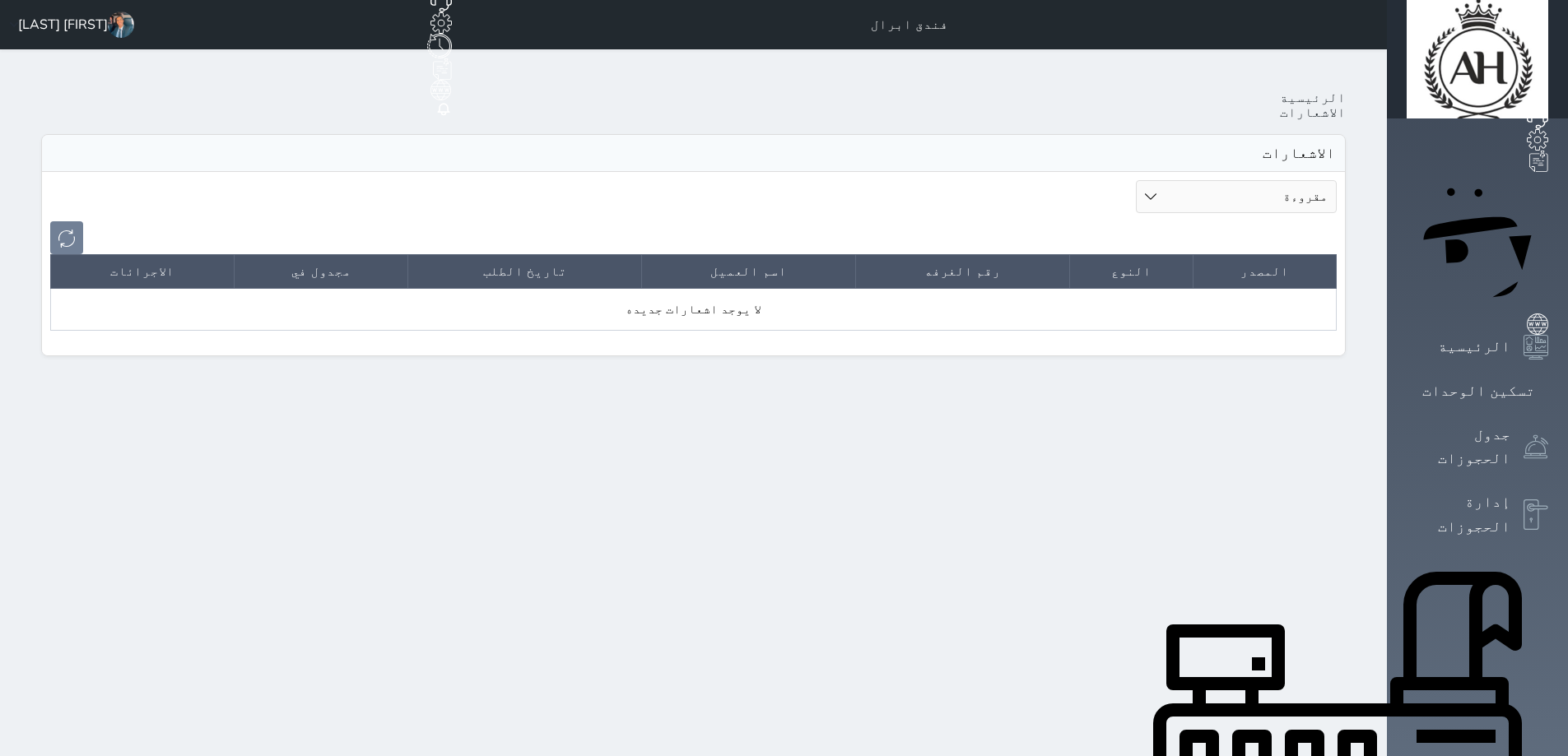 click on "غير مقروءة
مقروءة" at bounding box center [1236, 197] 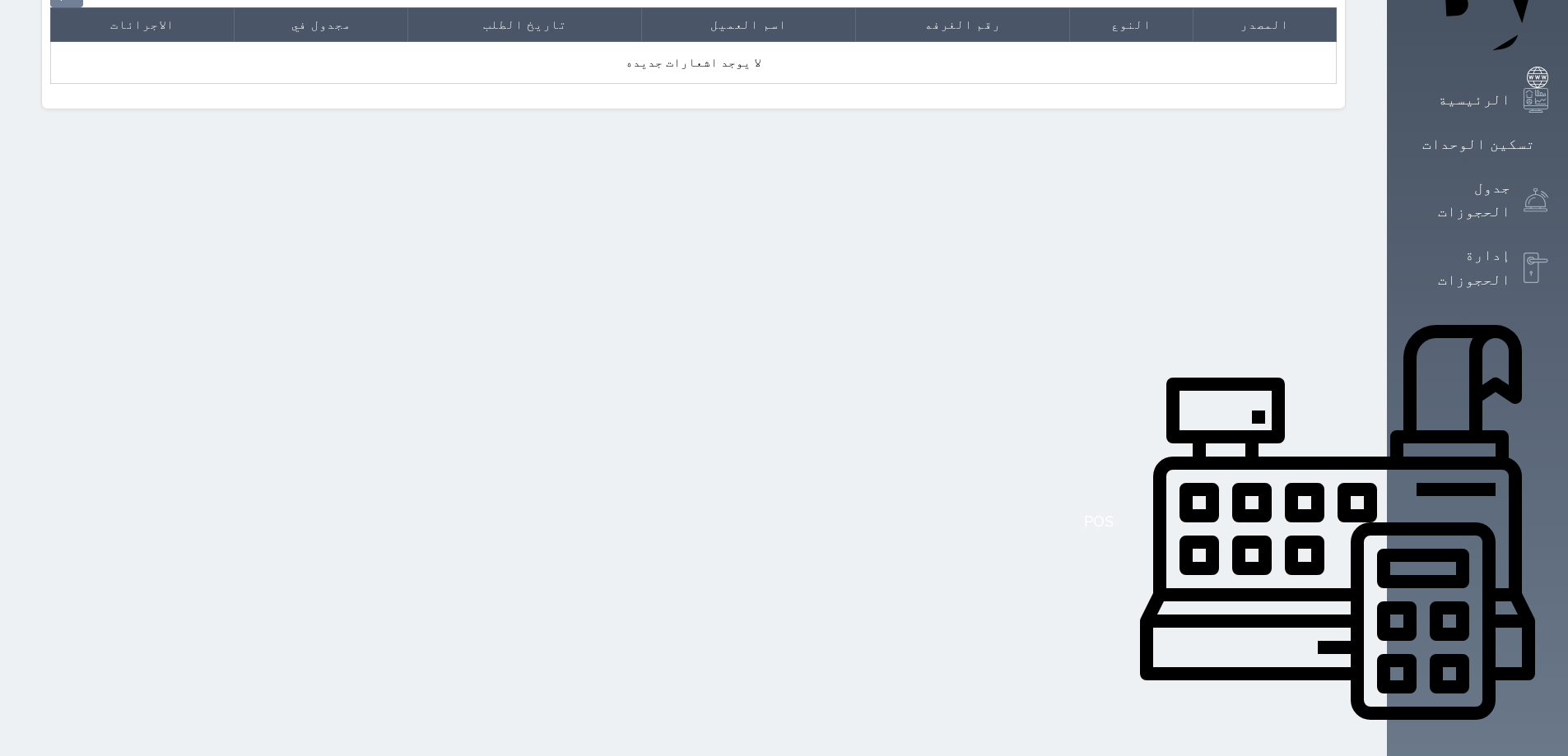 click 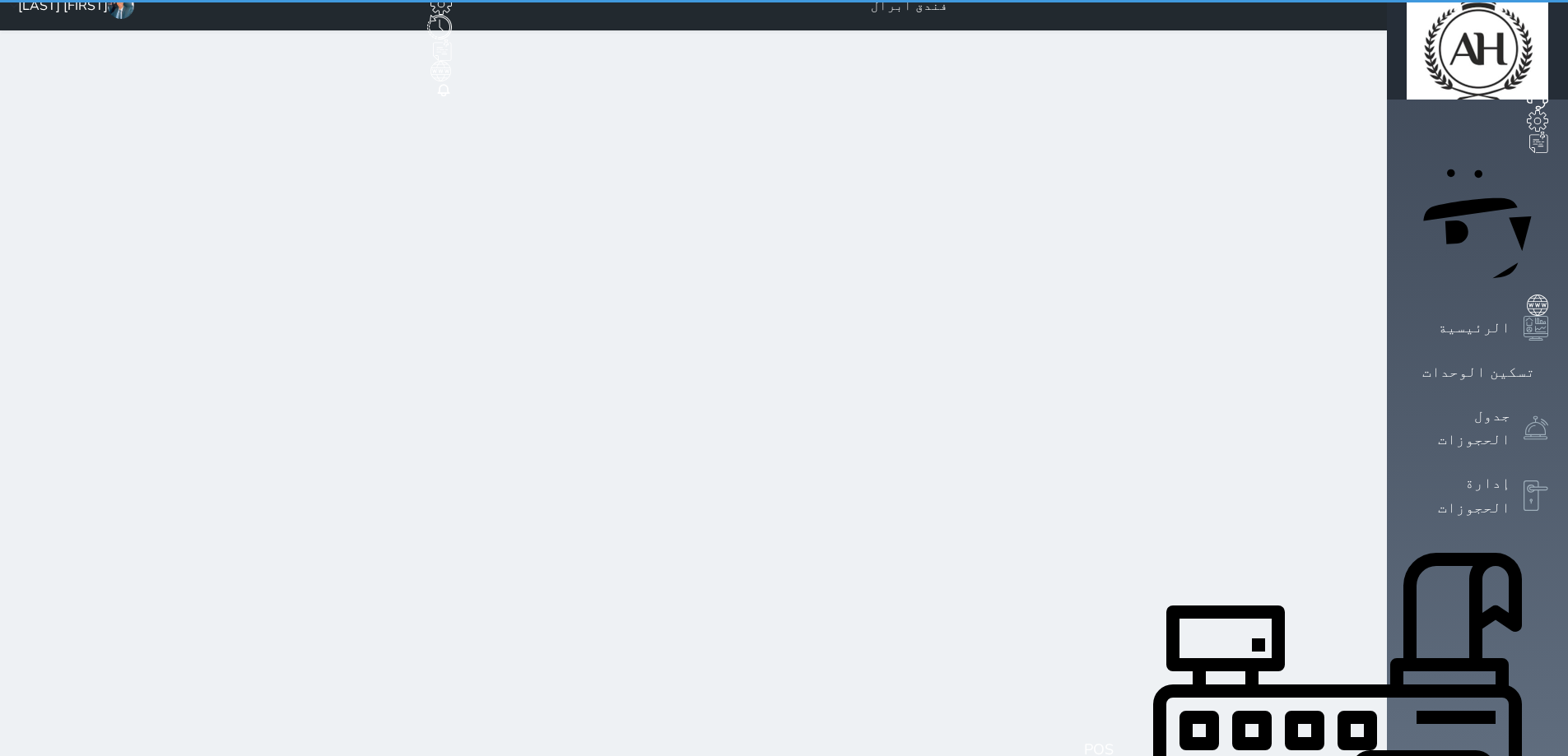 scroll, scrollTop: 0, scrollLeft: 0, axis: both 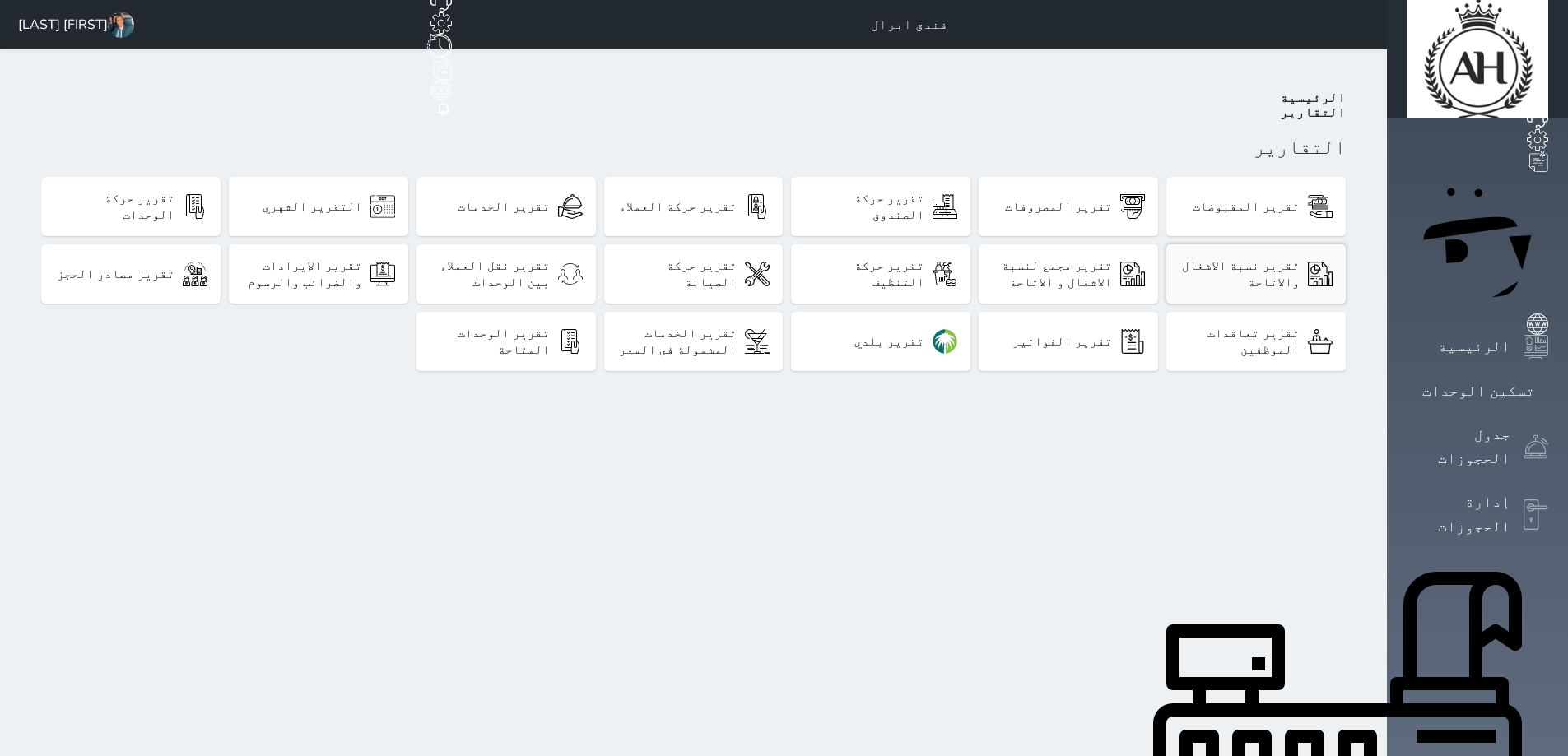 click on "تقرير نسبة الاشغال والاتاحة" at bounding box center (1256, 274) 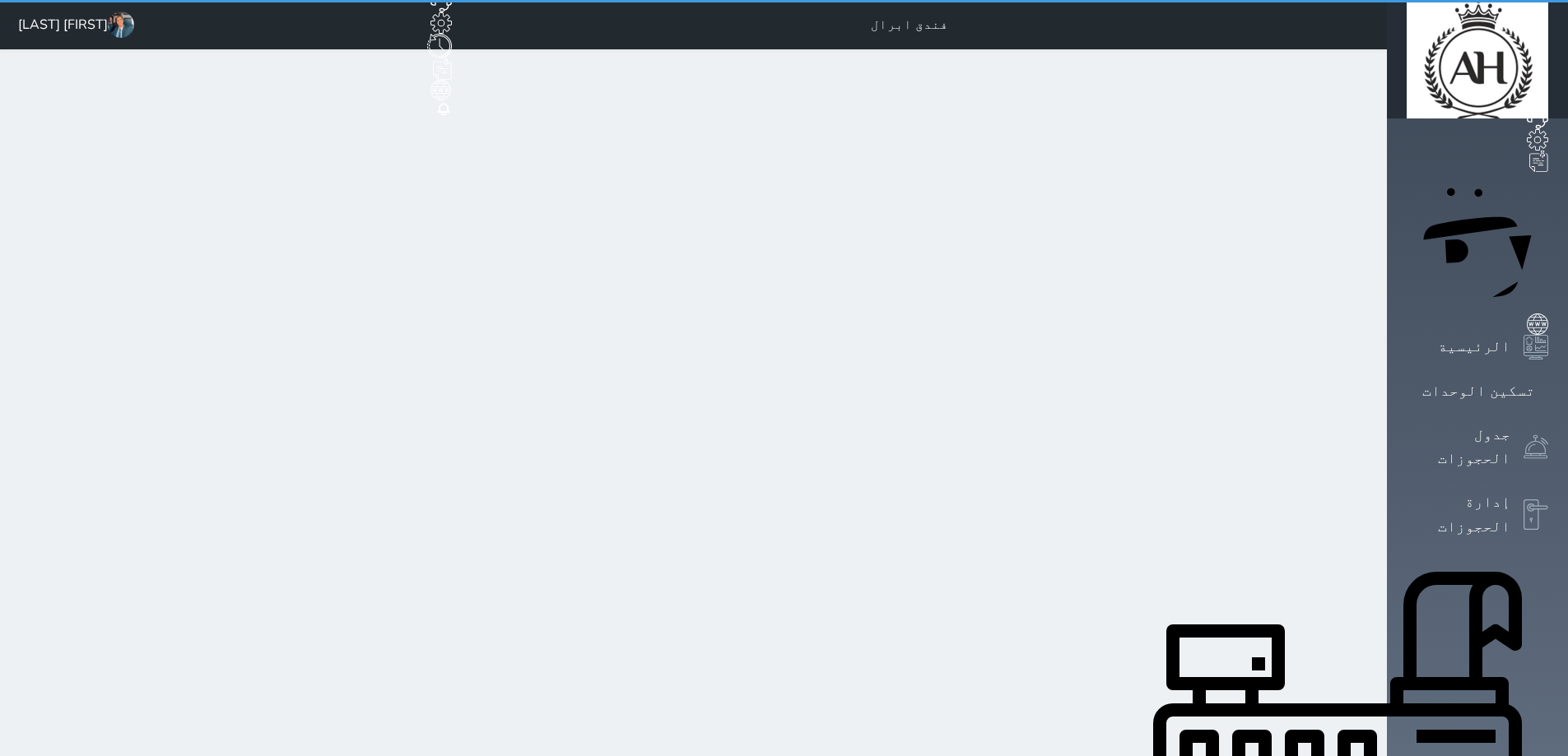 select on "7" 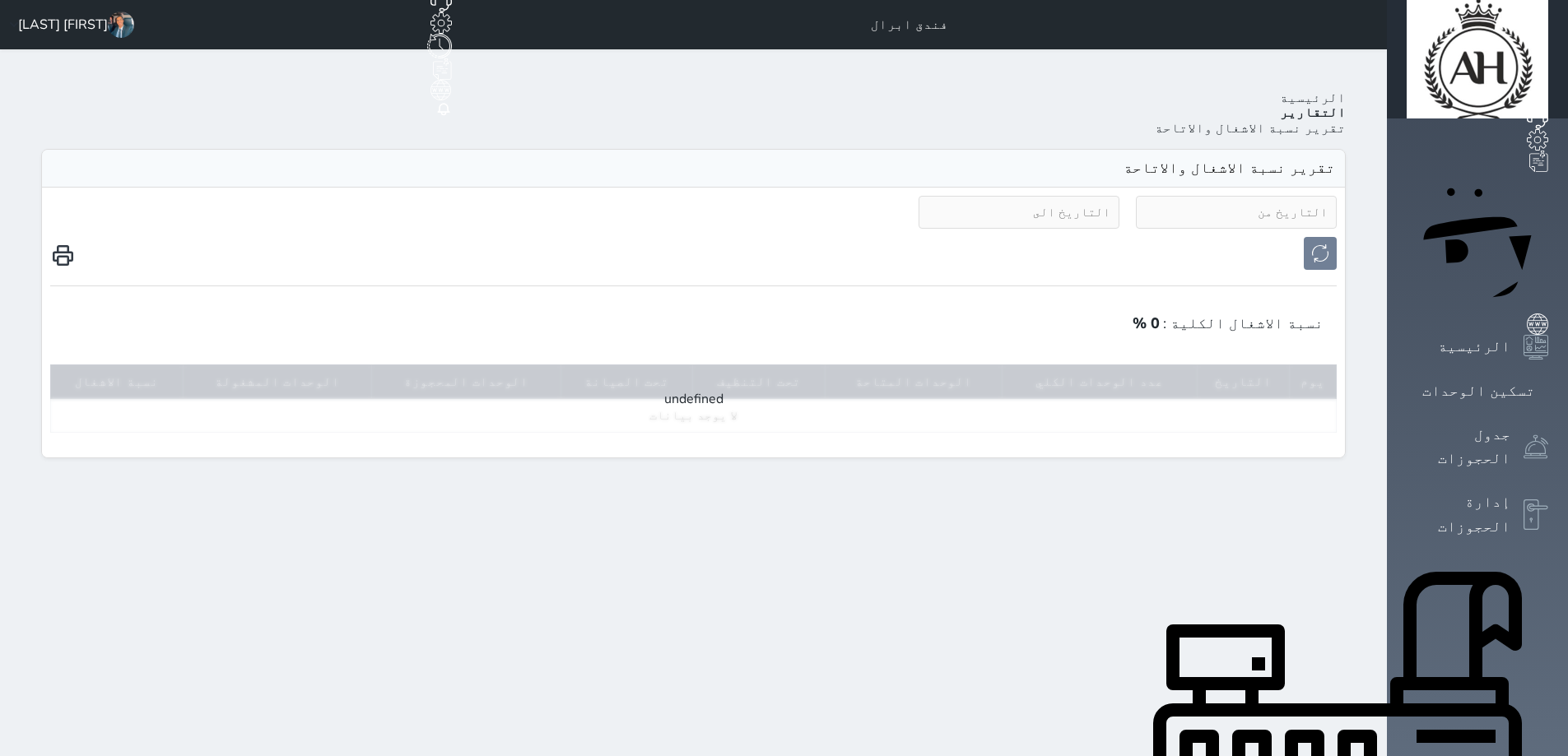 click at bounding box center (1236, 212) 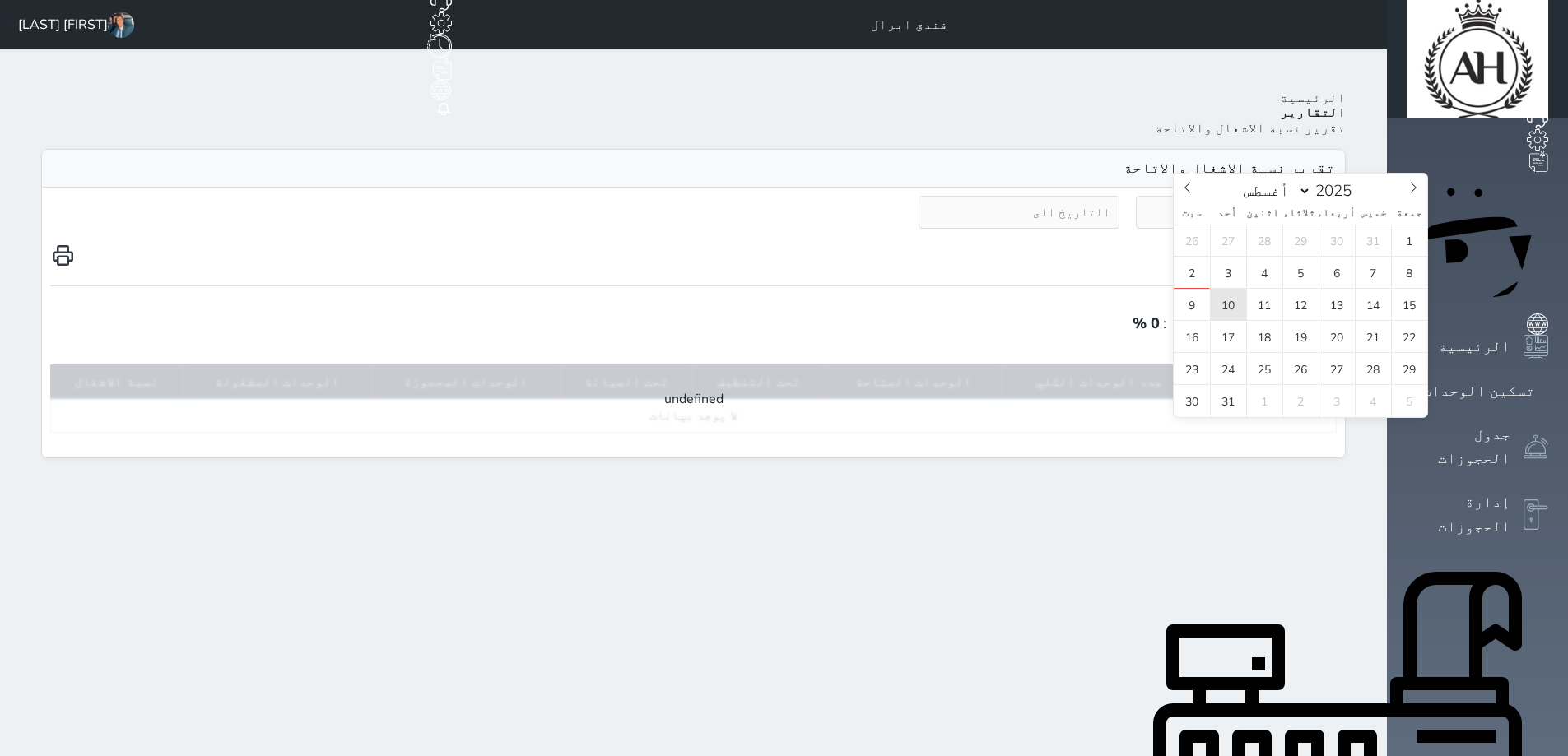 click on "10" at bounding box center [1228, 304] 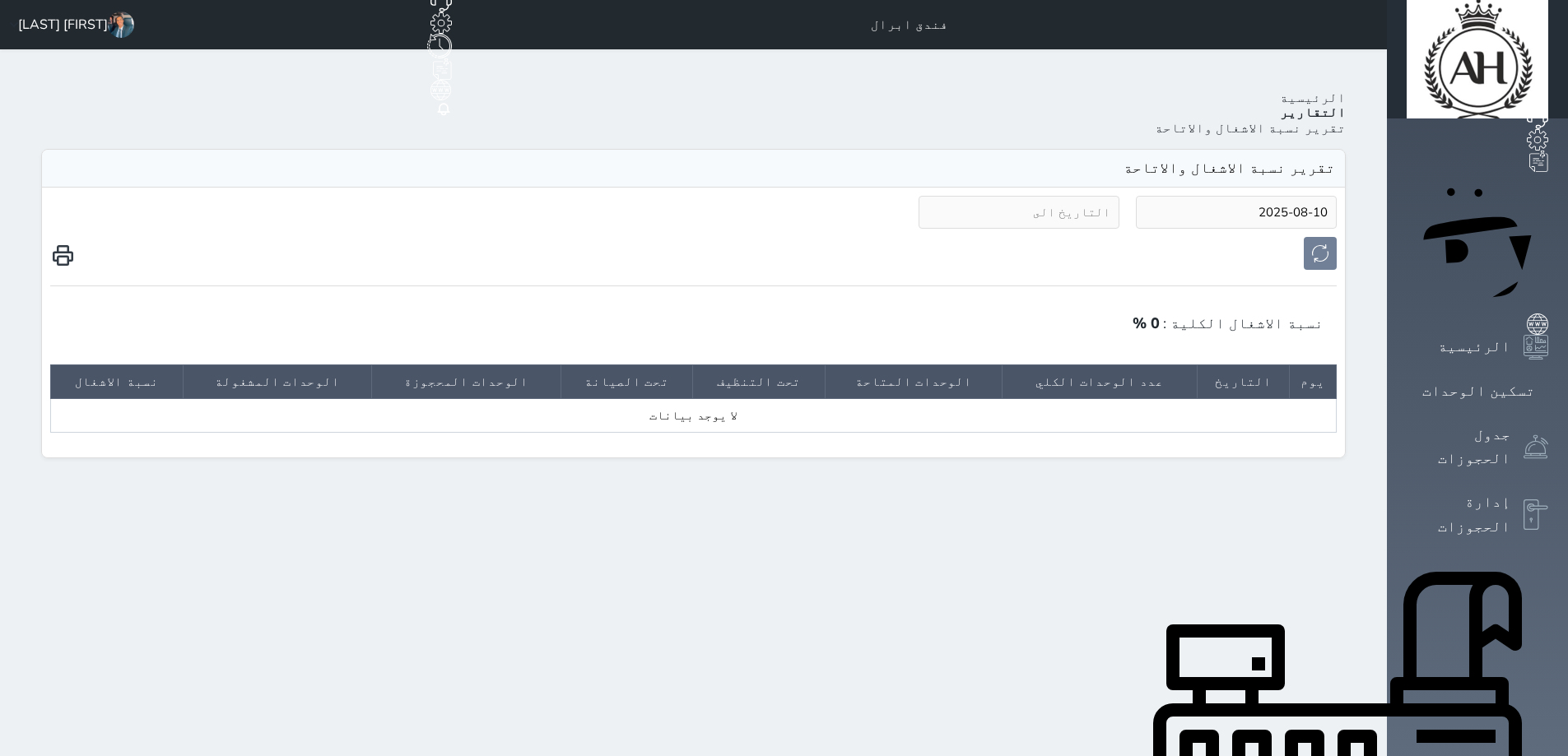 click at bounding box center (1019, 212) 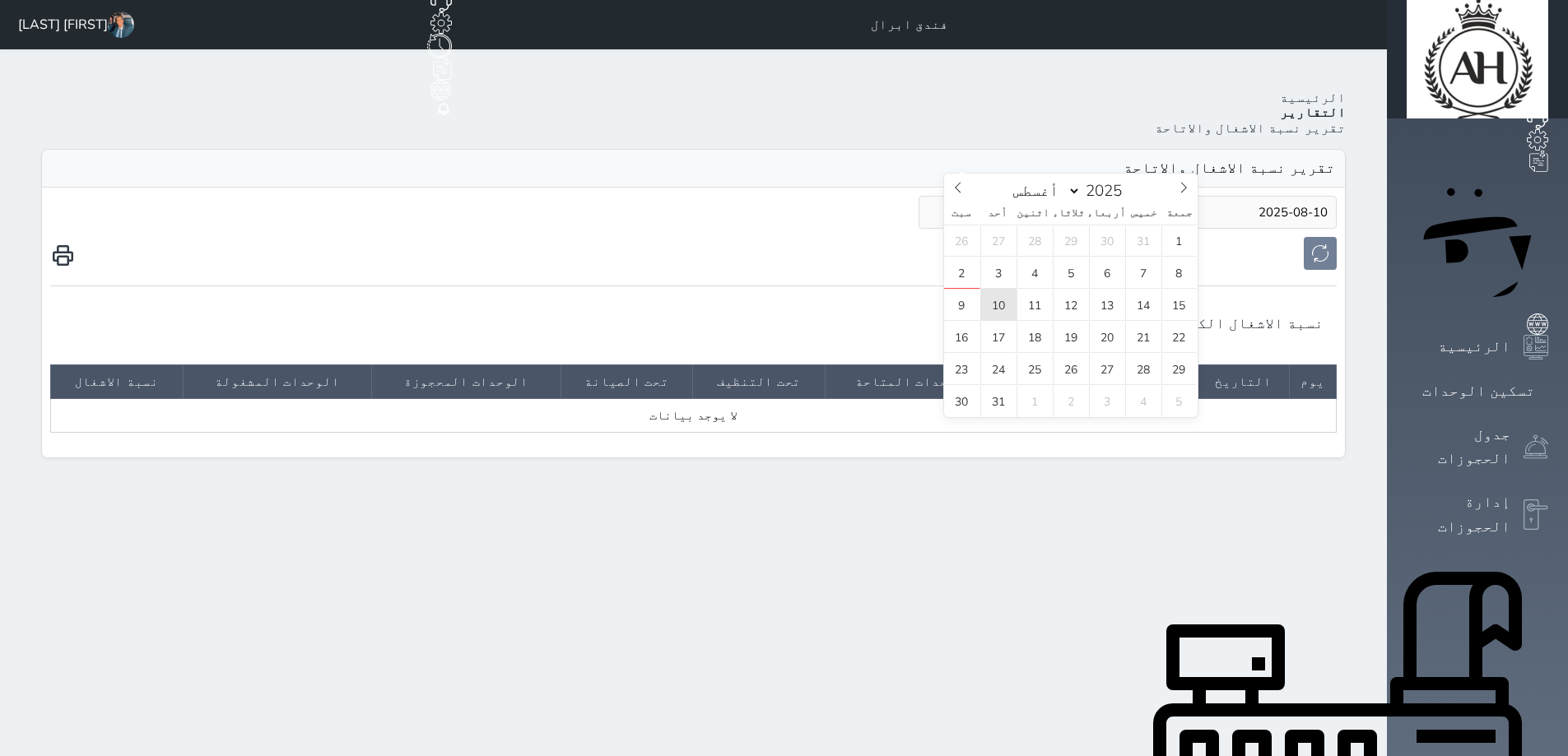 click on "10" at bounding box center (998, 304) 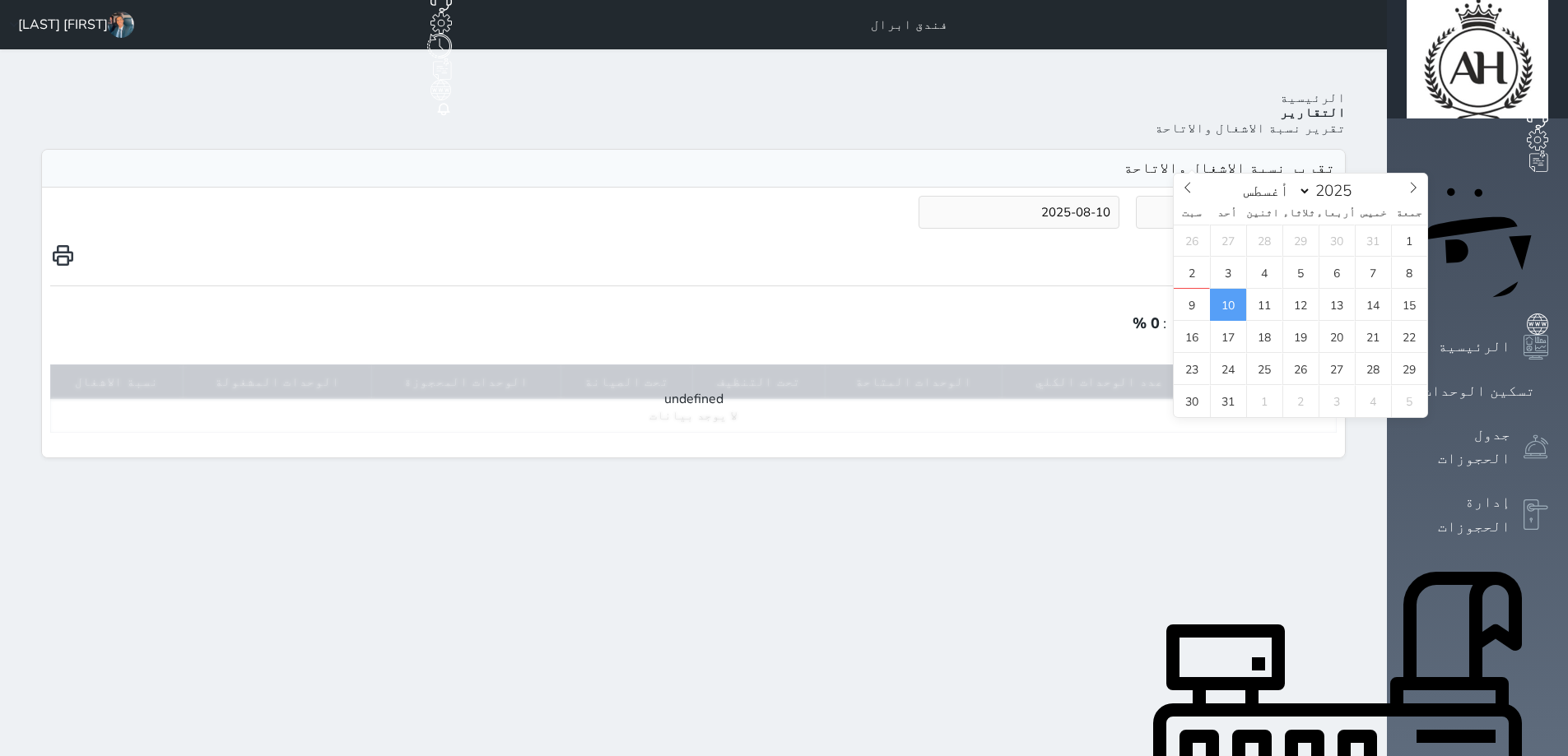 click on "2025-08-10" at bounding box center (1236, 212) 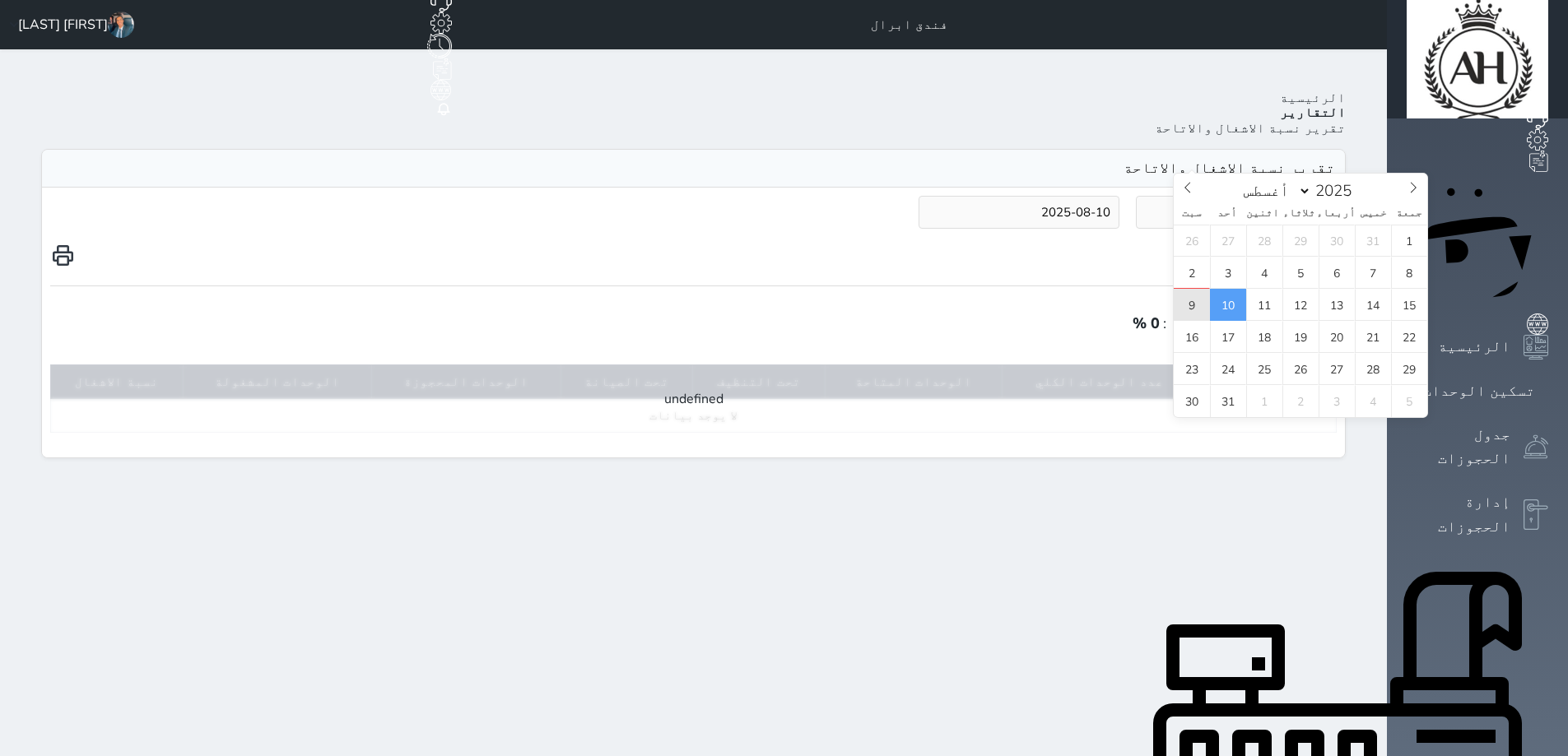 click on "9" at bounding box center [1192, 304] 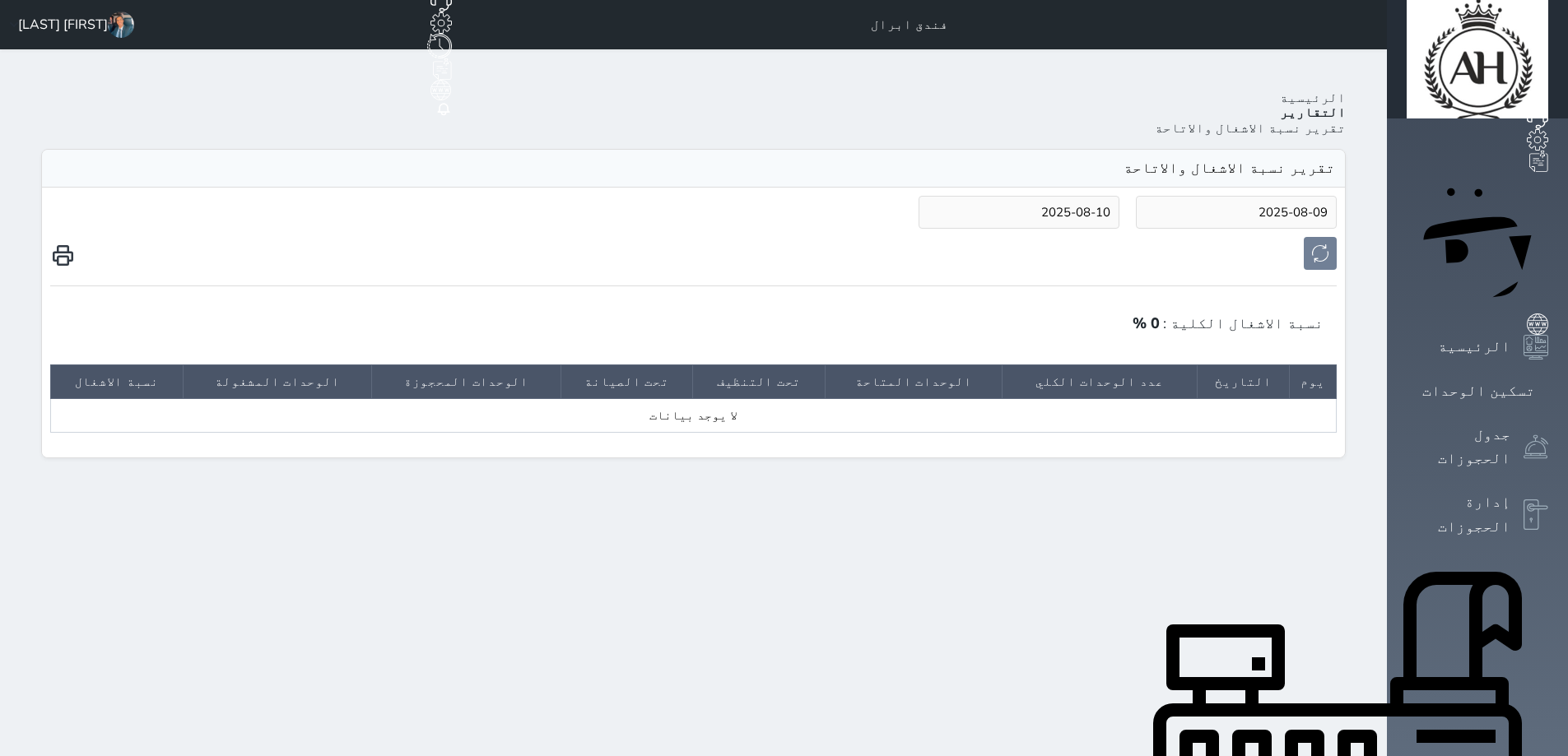 click on "2025-08-09" at bounding box center [1236, 212] 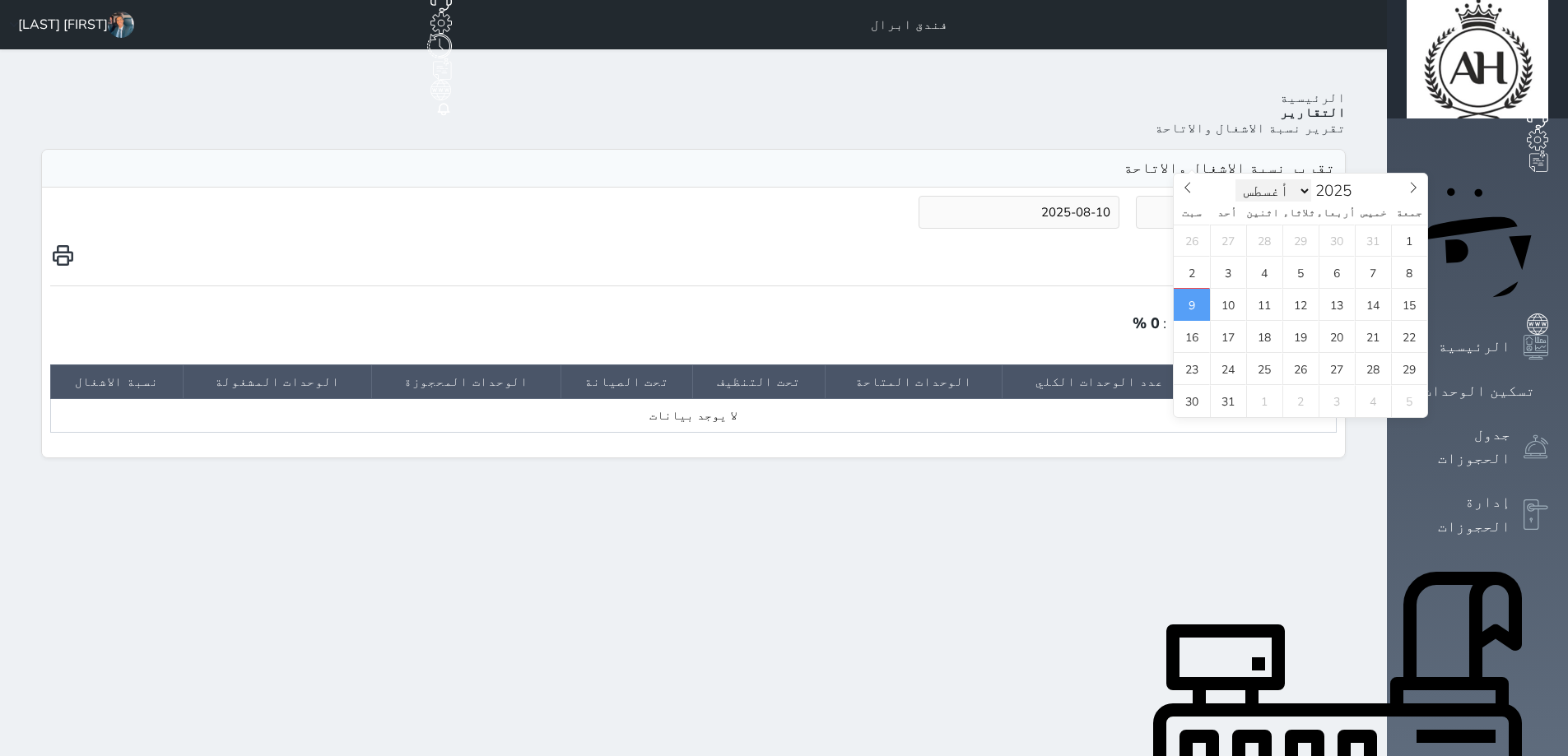 click on "يناير فبراير مارس أبريل مايو يونيو يوليو أغسطس سبتمبر أكتوبر نوفمبر ديسمبر" at bounding box center (1273, 191) 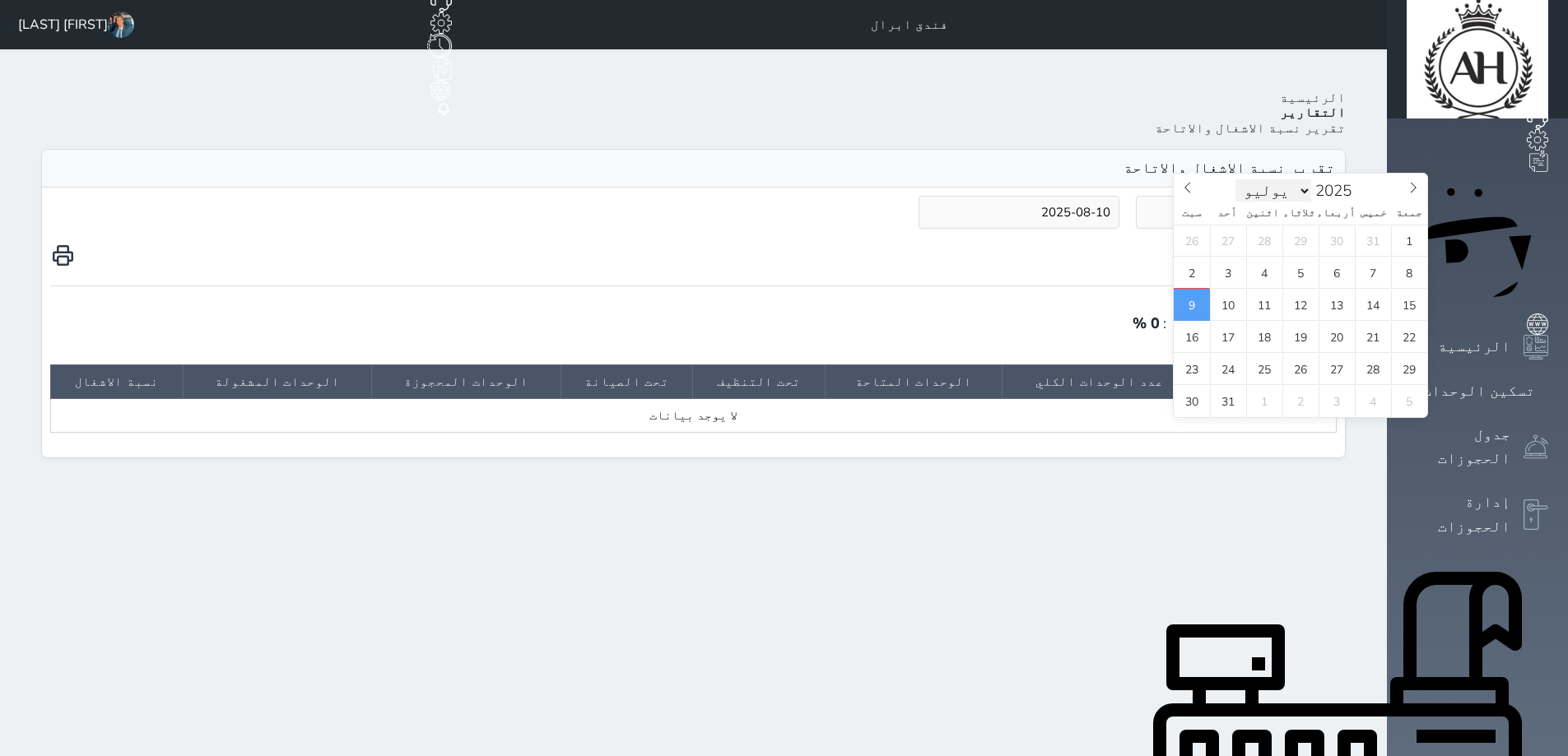 click on "يناير فبراير مارس أبريل مايو يونيو يوليو أغسطس سبتمبر أكتوبر نوفمبر ديسمبر" at bounding box center [1273, 191] 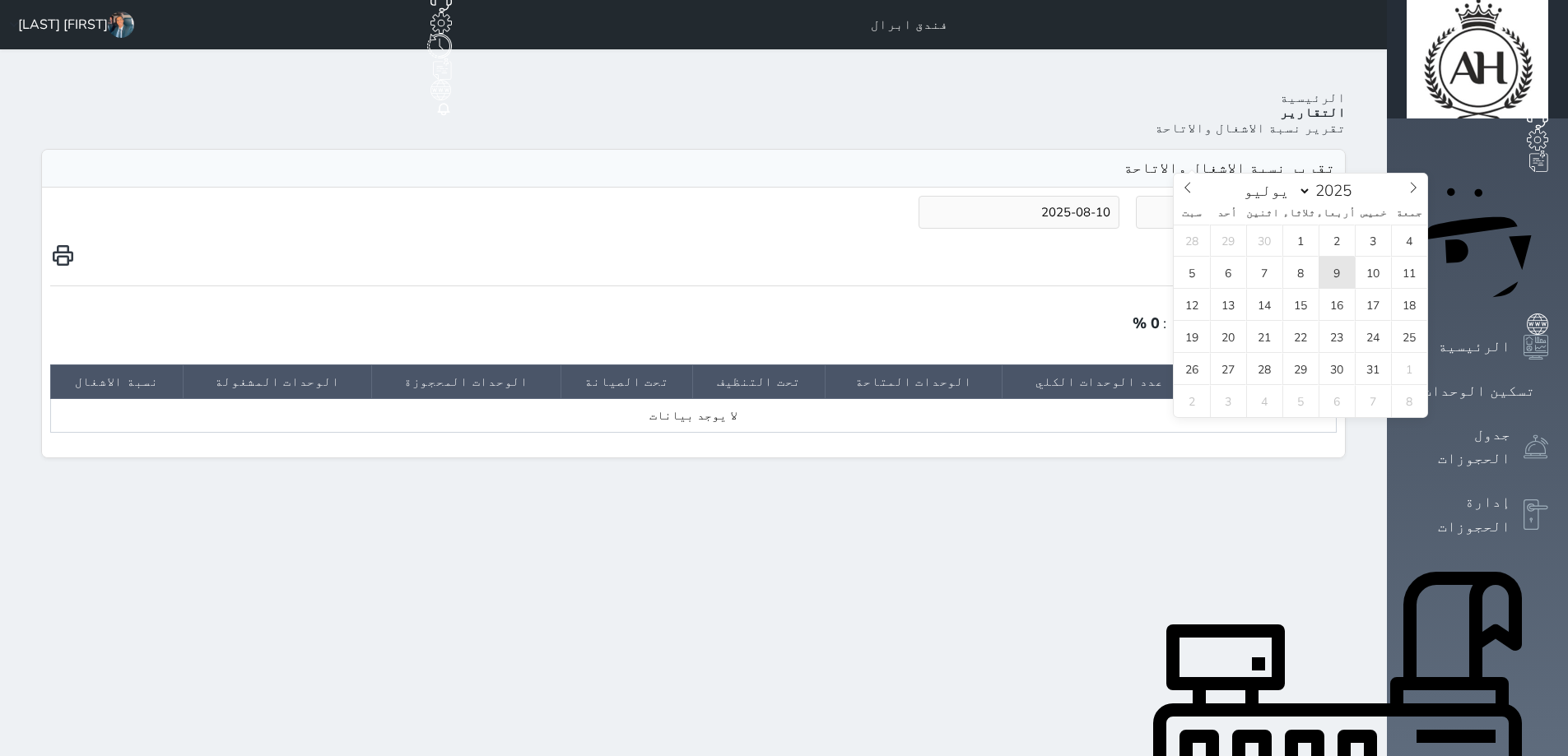 click on "9" at bounding box center (1337, 272) 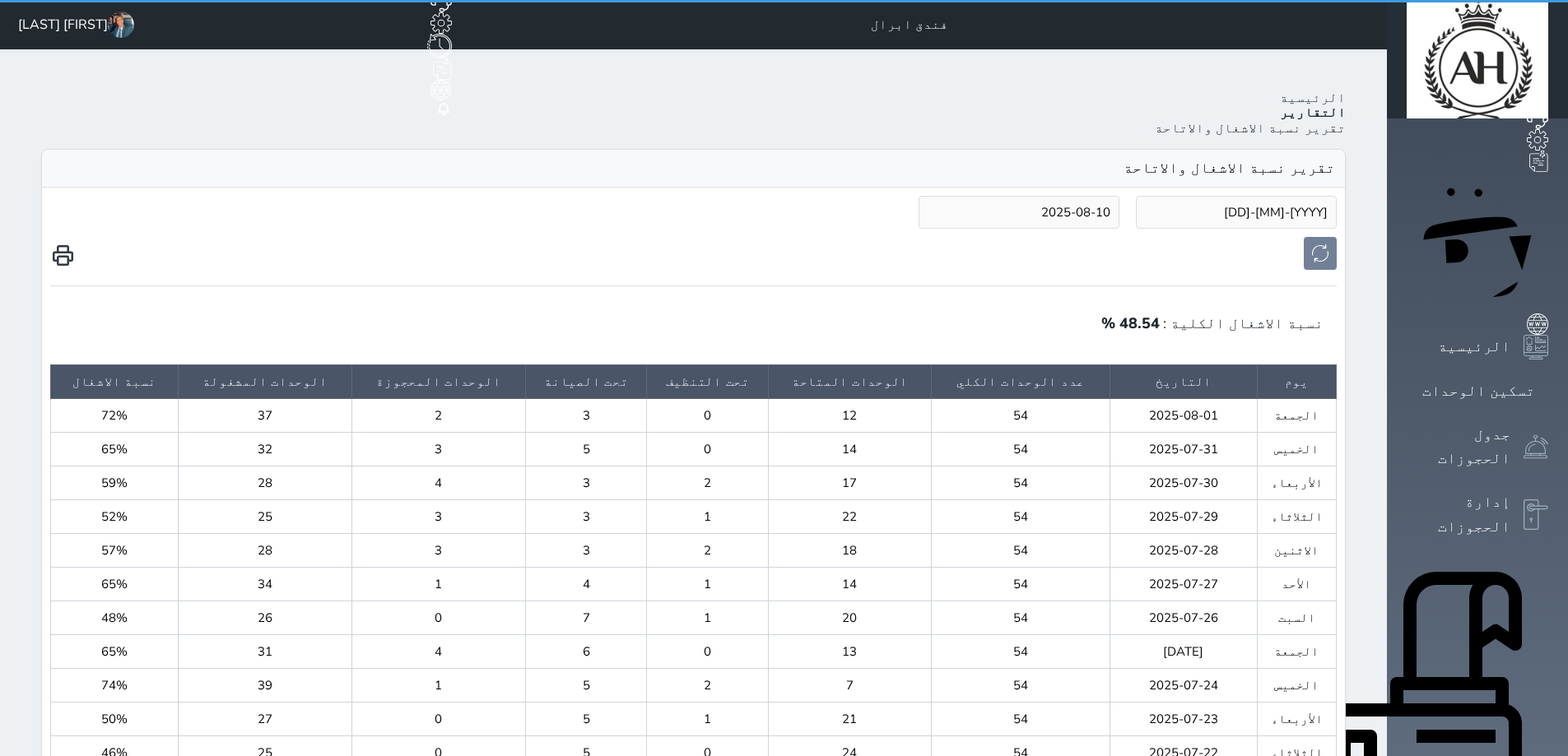 click on "2025-08-10" at bounding box center (1019, 212) 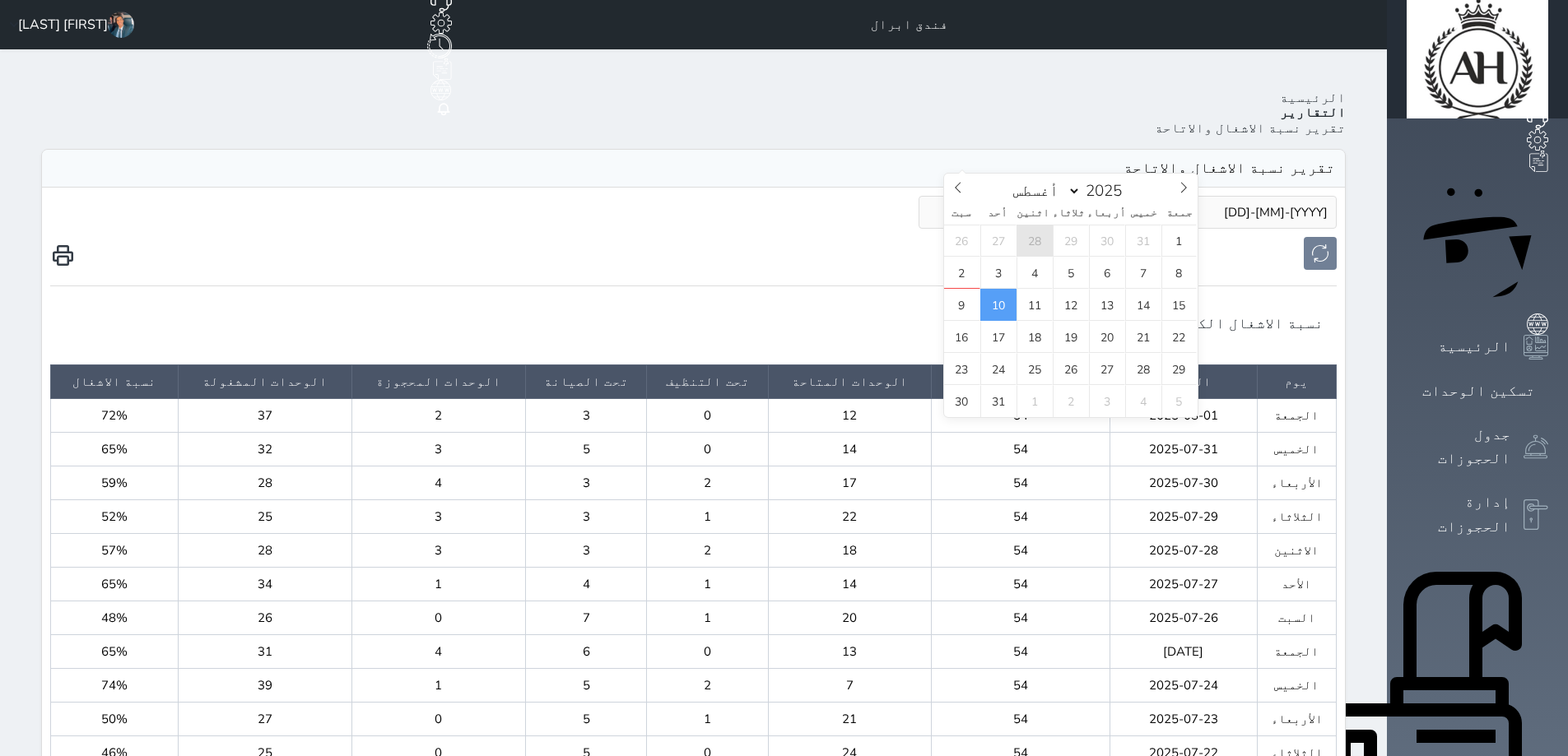 click on "28" at bounding box center [1035, 240] 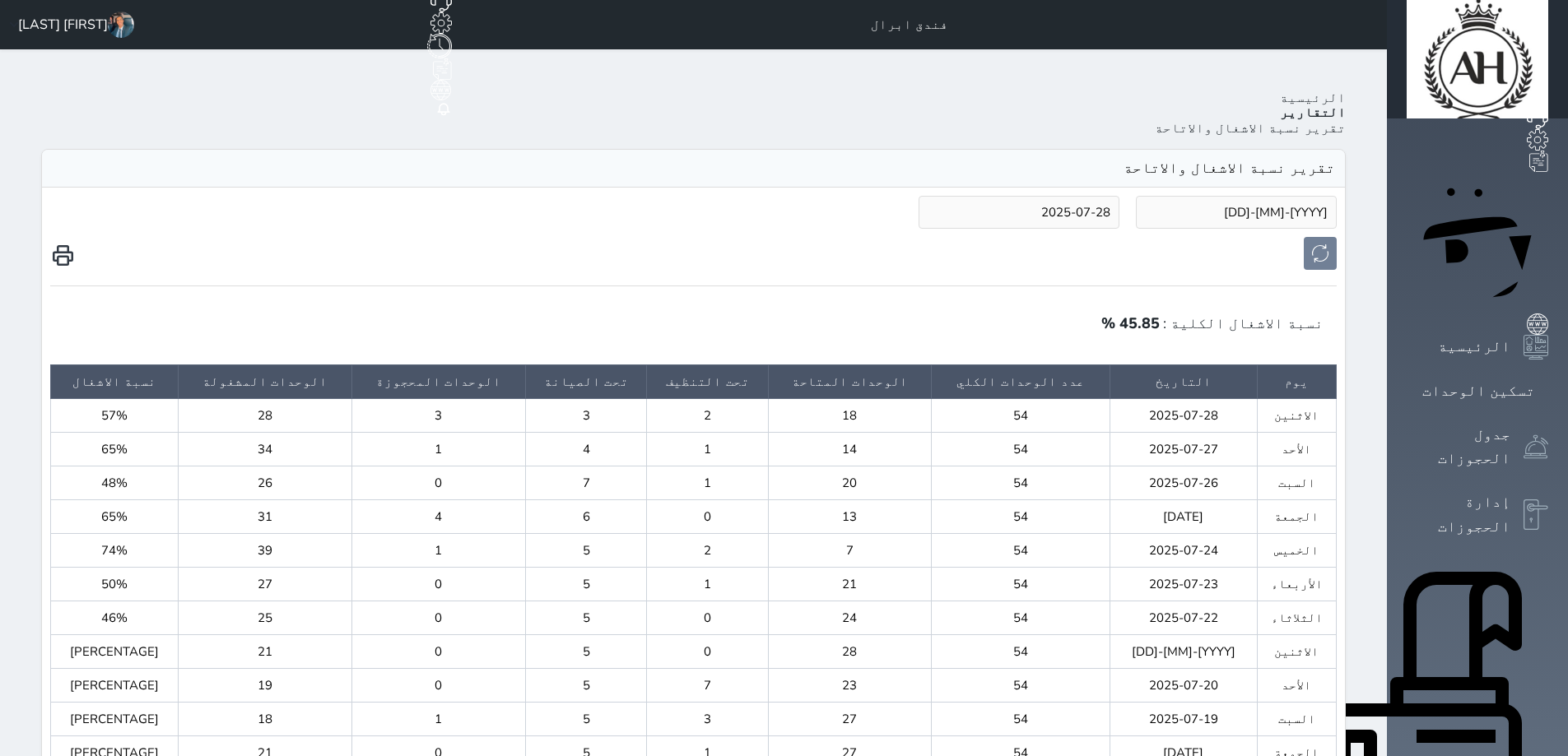 drag, startPoint x: 1050, startPoint y: 160, endPoint x: 1056, endPoint y: 249, distance: 89.20202 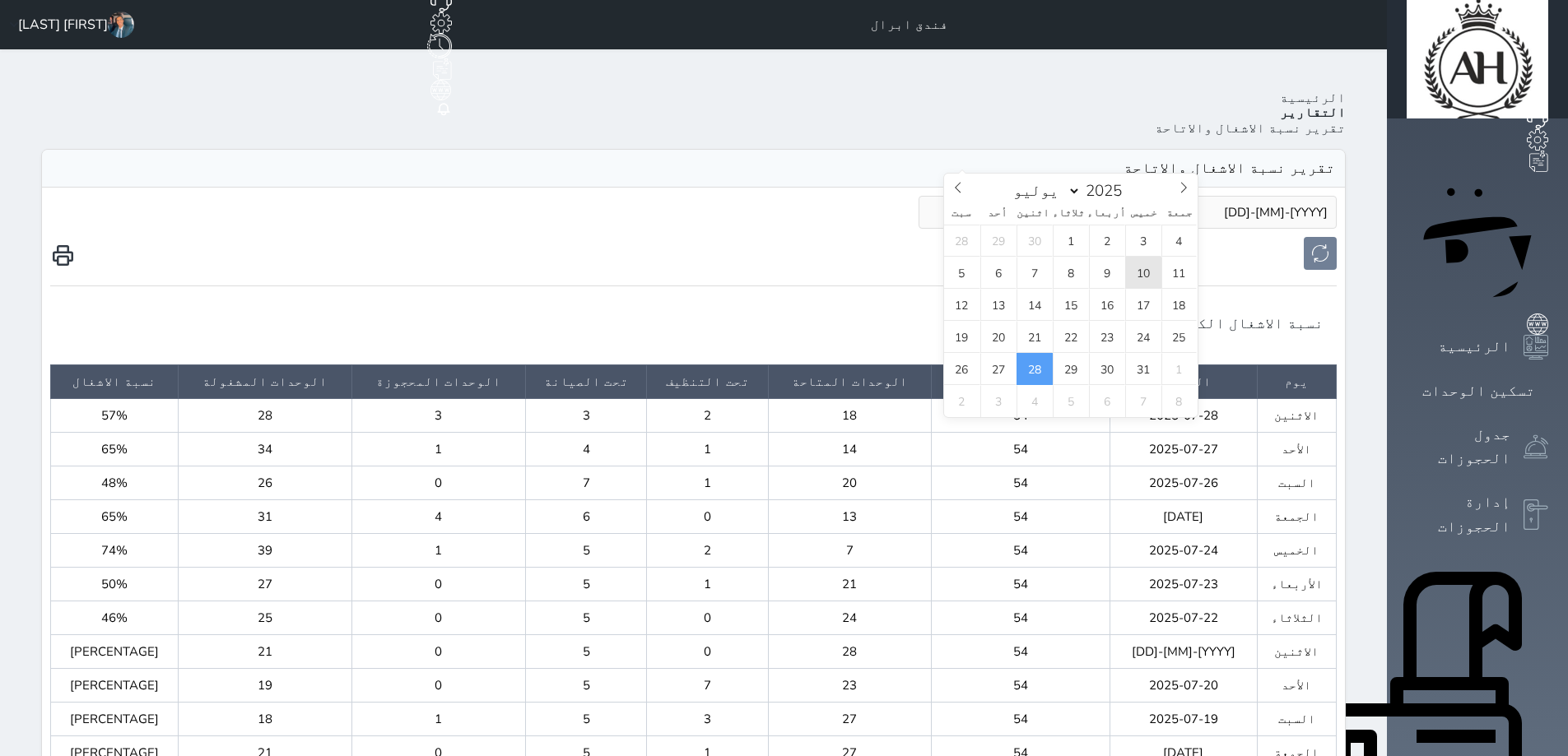 click on "10" at bounding box center (1143, 272) 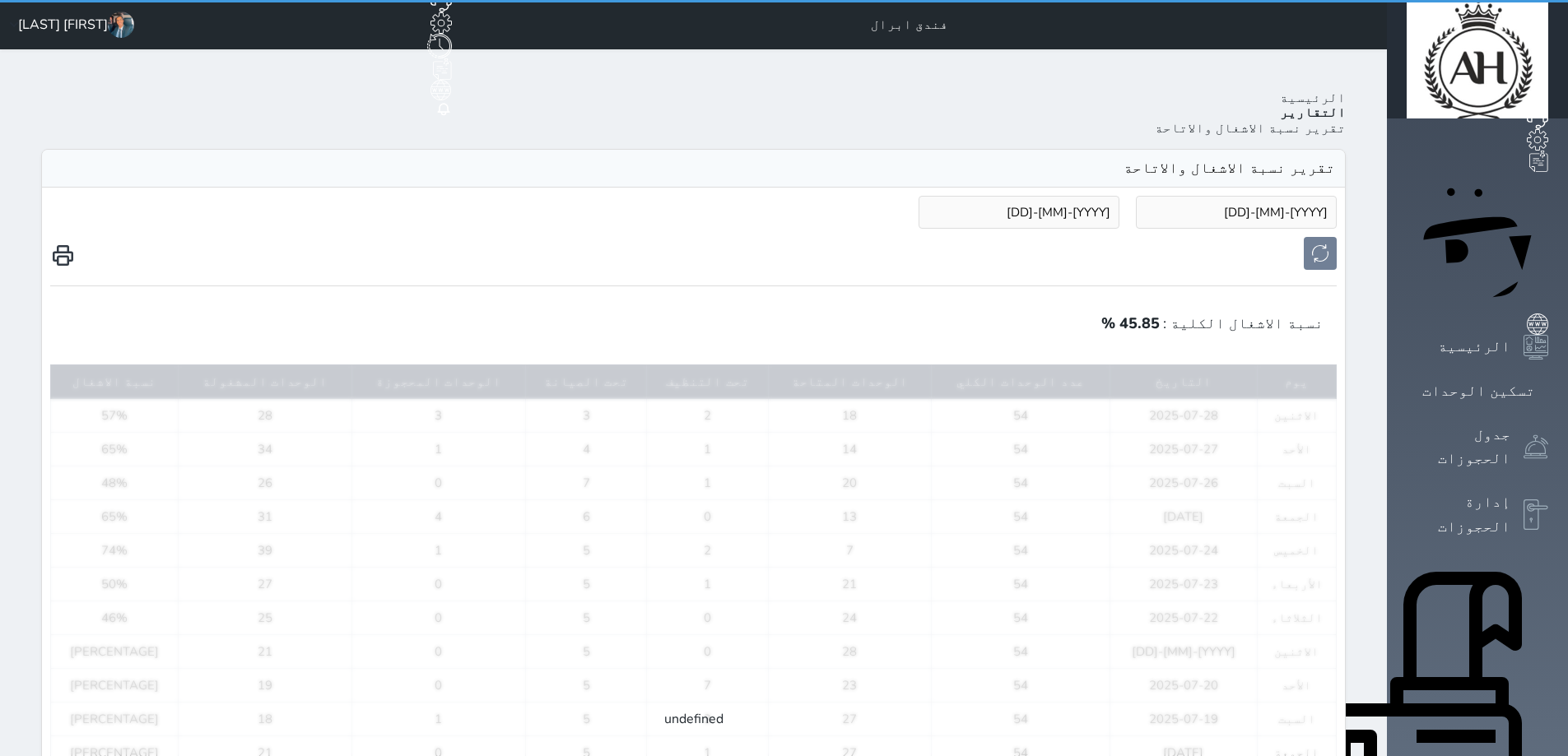 click at bounding box center [693, 255] 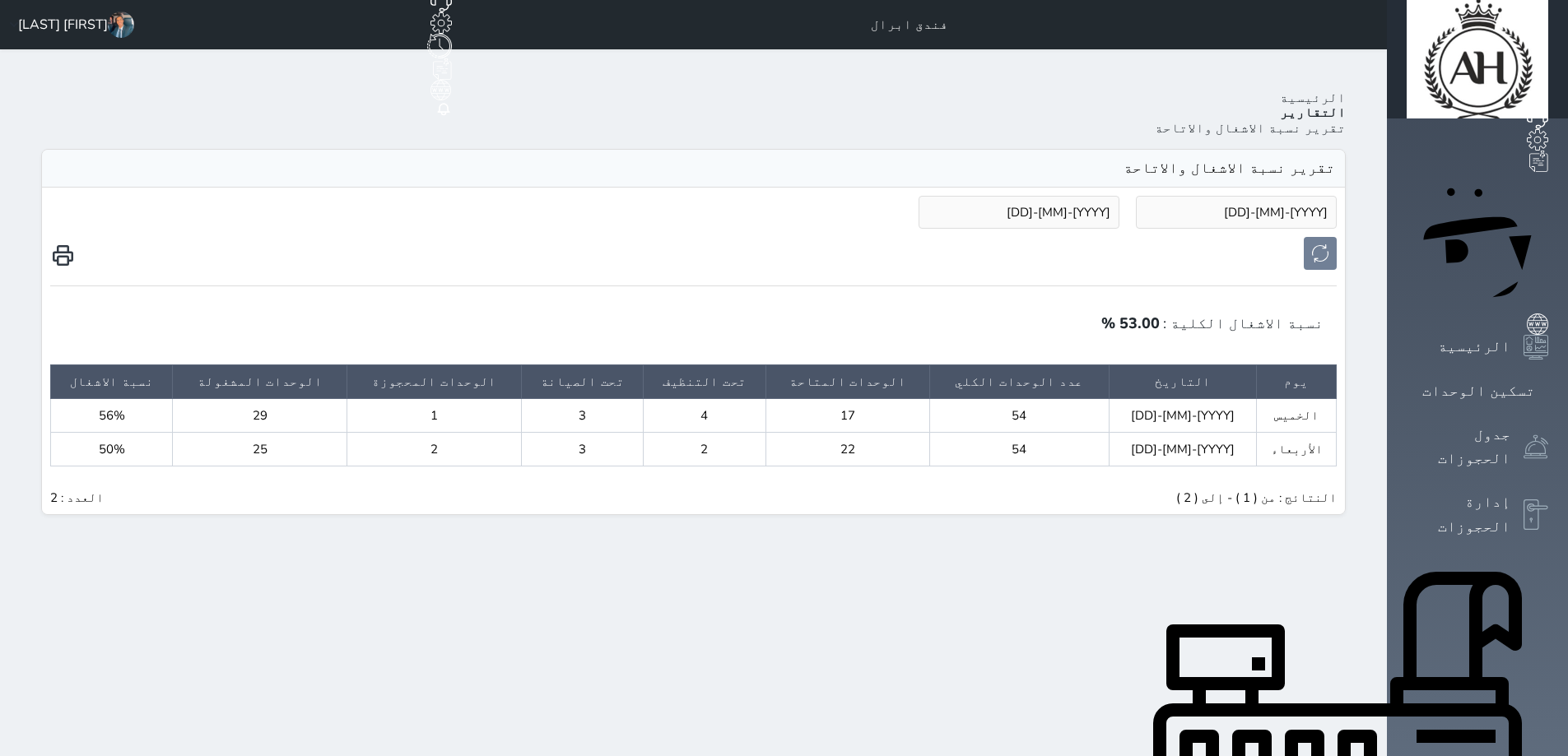 click on "التقارير" at bounding box center [1313, 113] 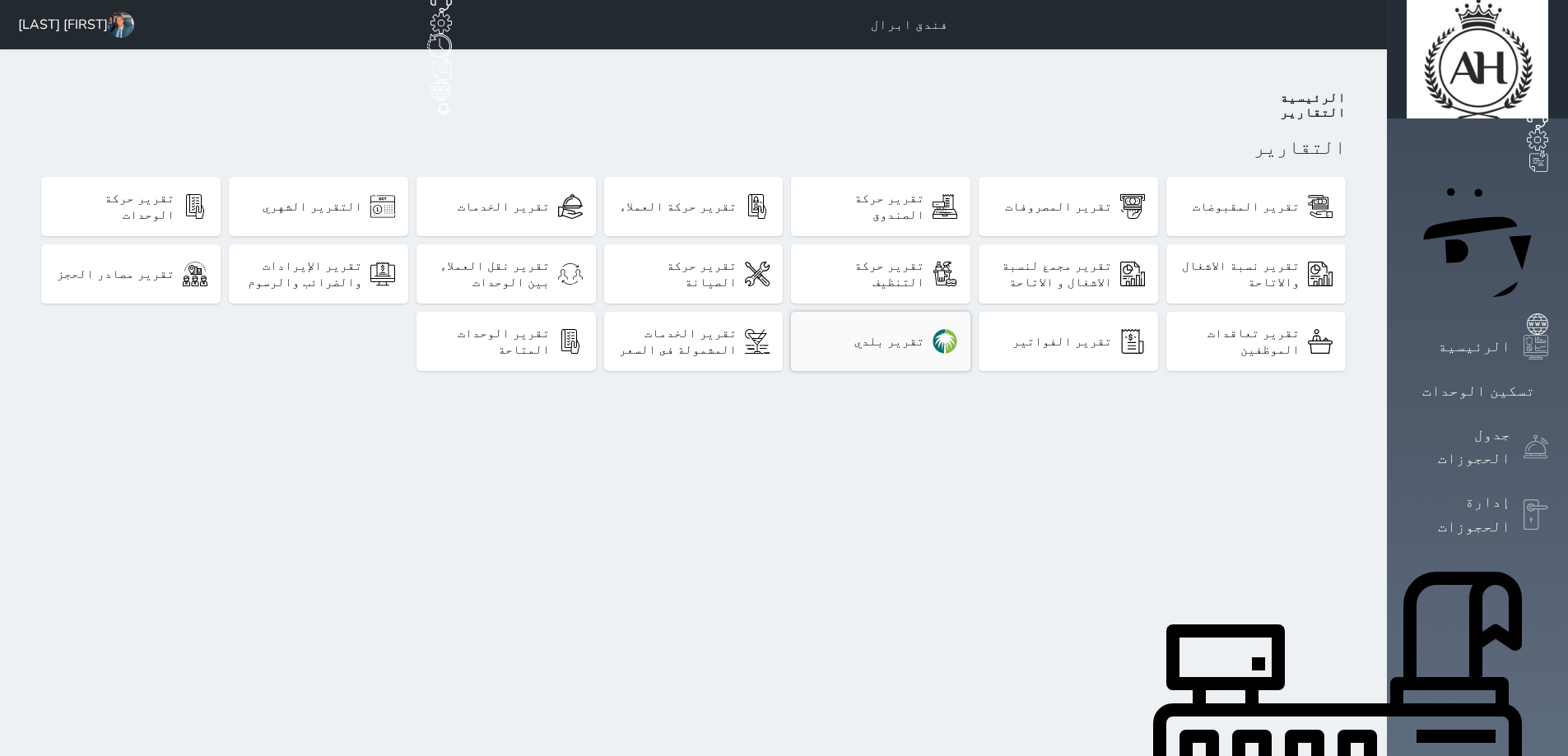 click on "تقرير بلدي" at bounding box center [889, 341] 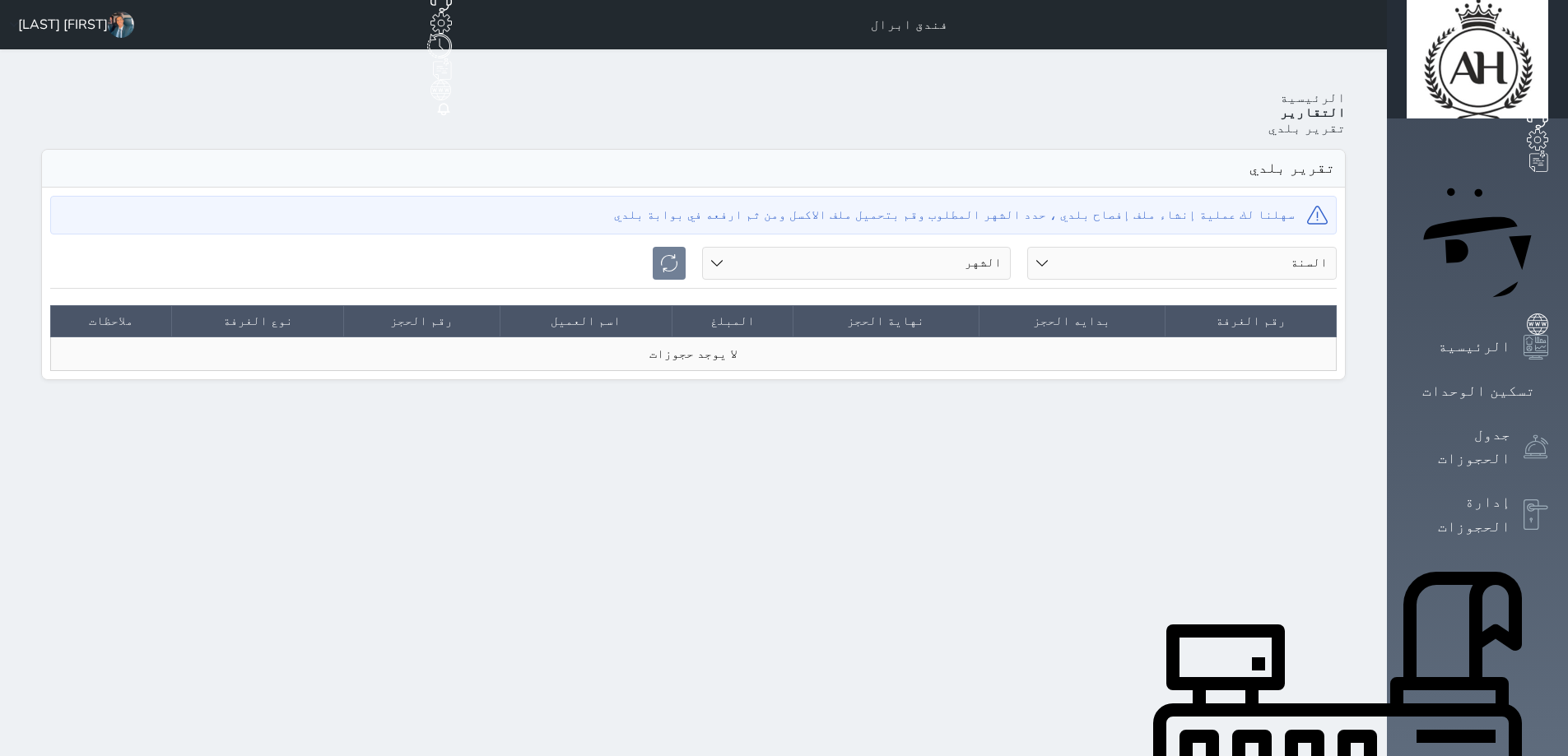 click on "السنة   2020 2021 2022 2023 2024 2025" at bounding box center (1182, 263) 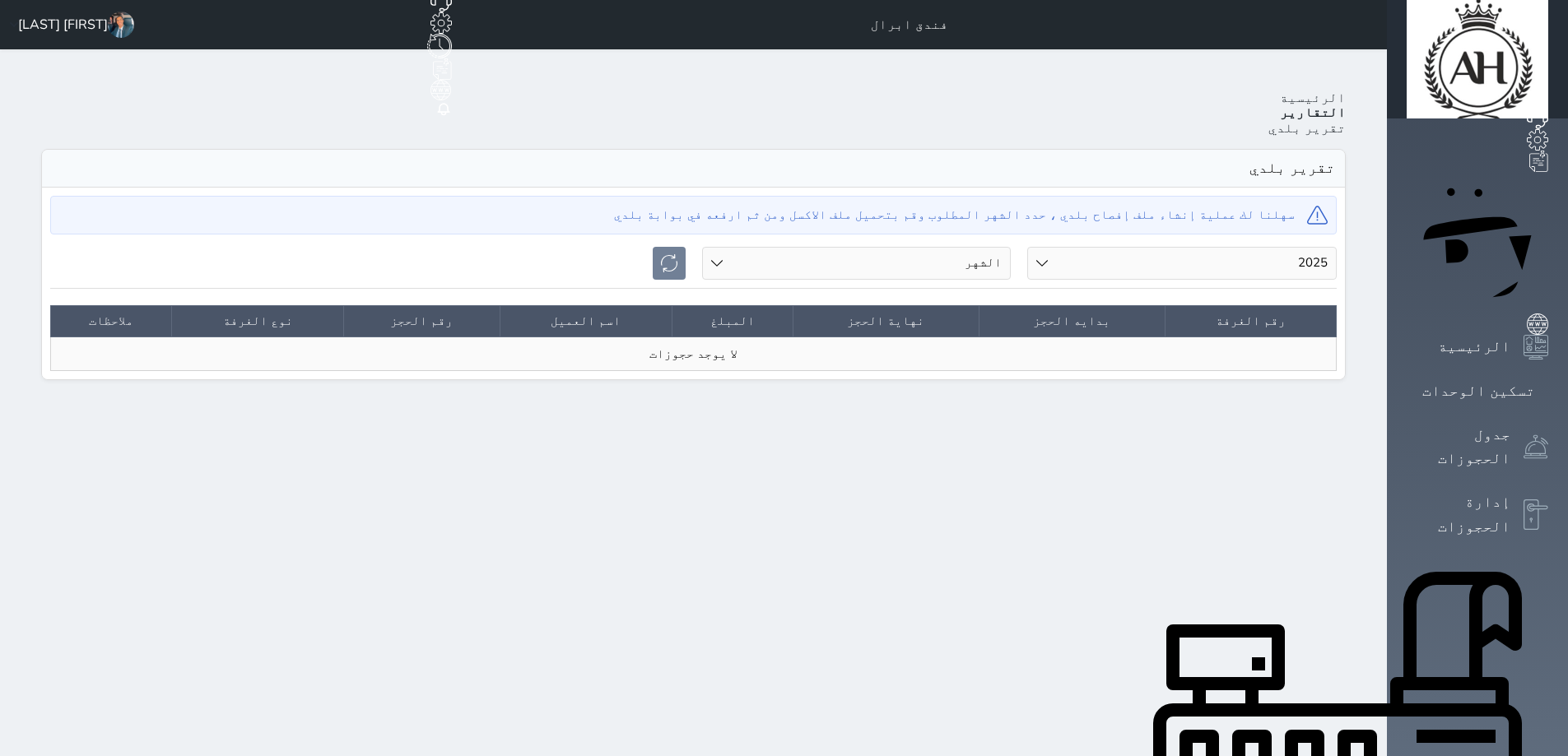 click on "السنة   2020 2021 2022 2023 2024 2025" at bounding box center [1182, 263] 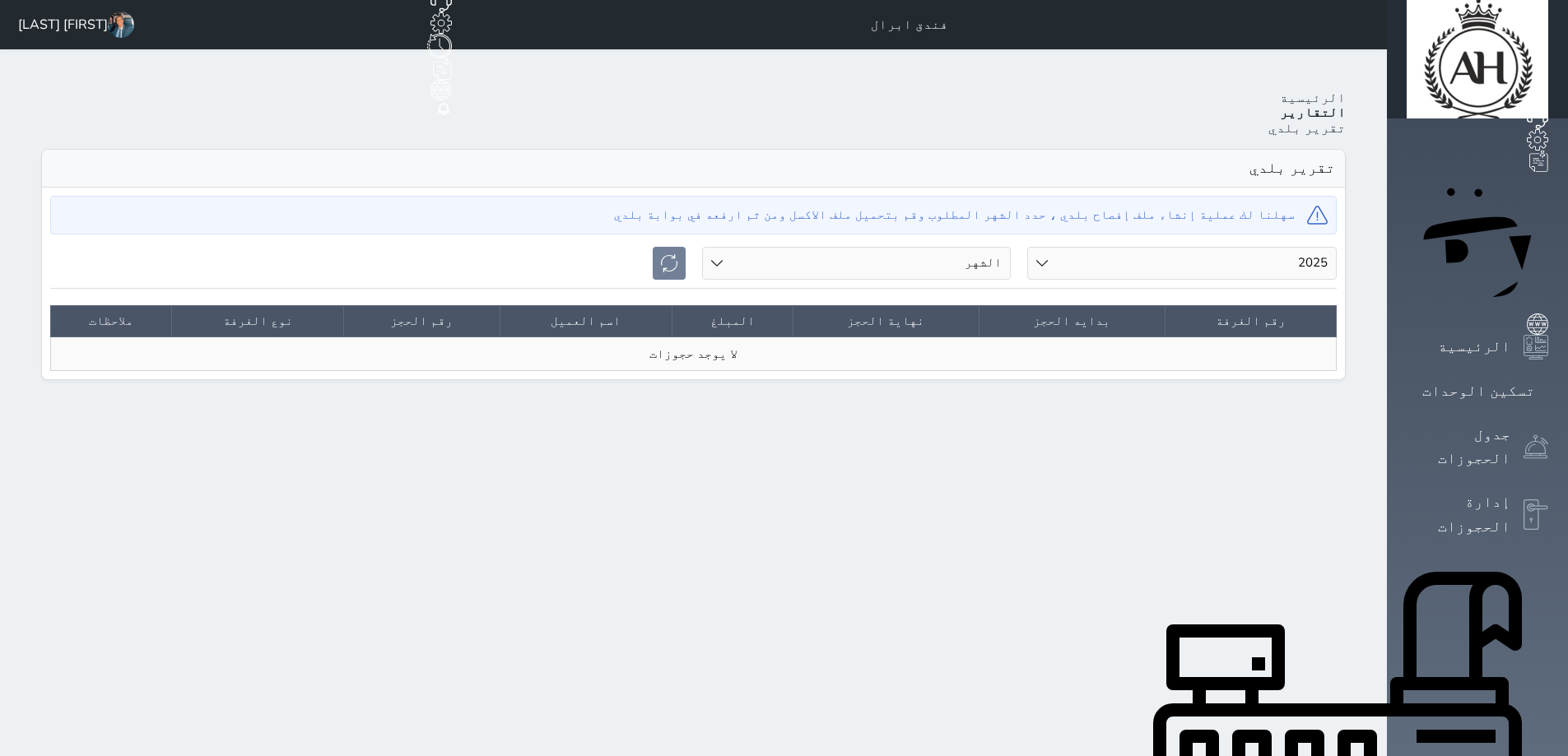 click on "الشهر   يناير فبراير مارس أبريل مايو يونيو يوليو أغسطس" at bounding box center [857, 263] 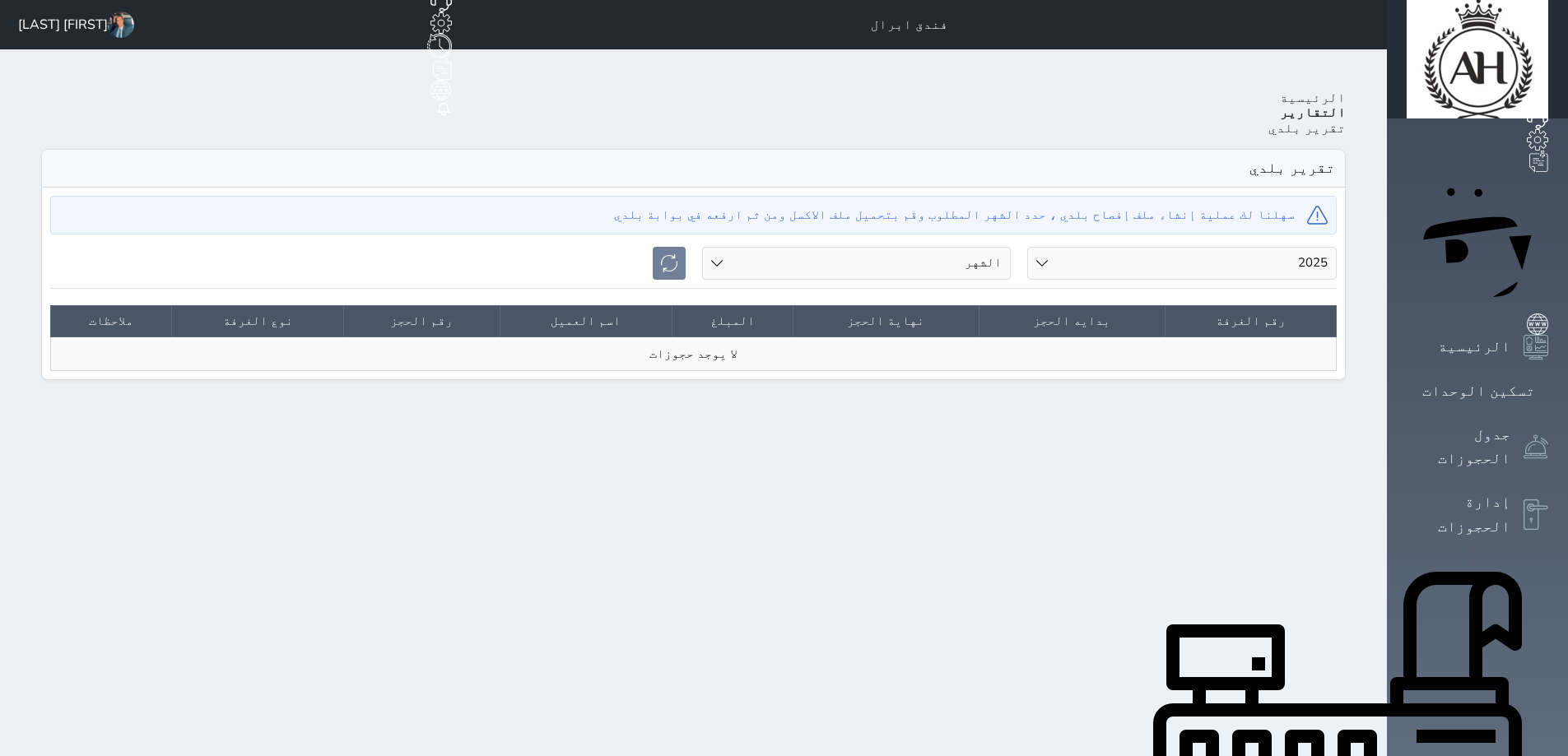 click on "الشهر   يناير فبراير مارس أبريل مايو يونيو يوليو أغسطس" at bounding box center [857, 263] 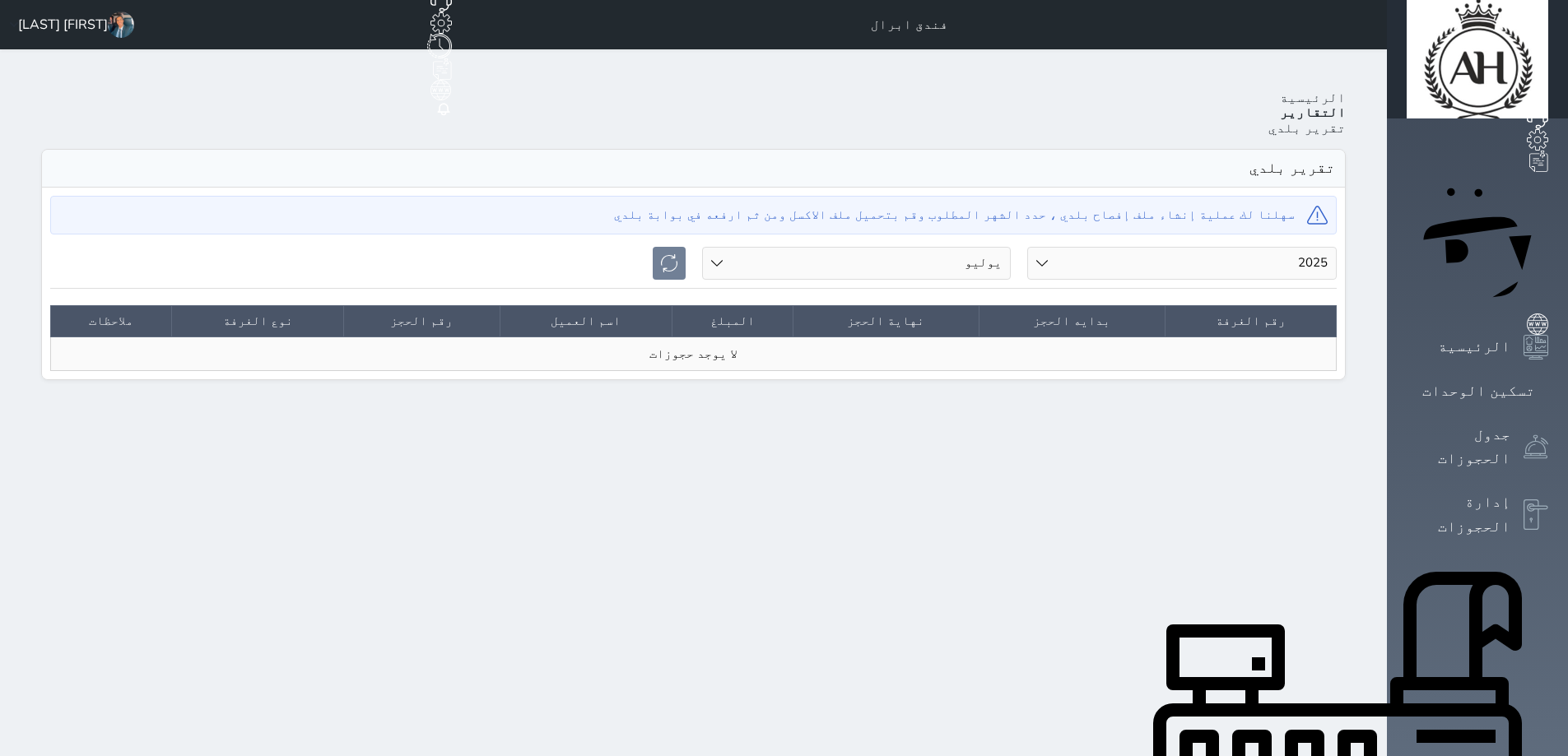 click on "الشهر   يناير فبراير مارس أبريل مايو يونيو يوليو أغسطس" at bounding box center [857, 263] 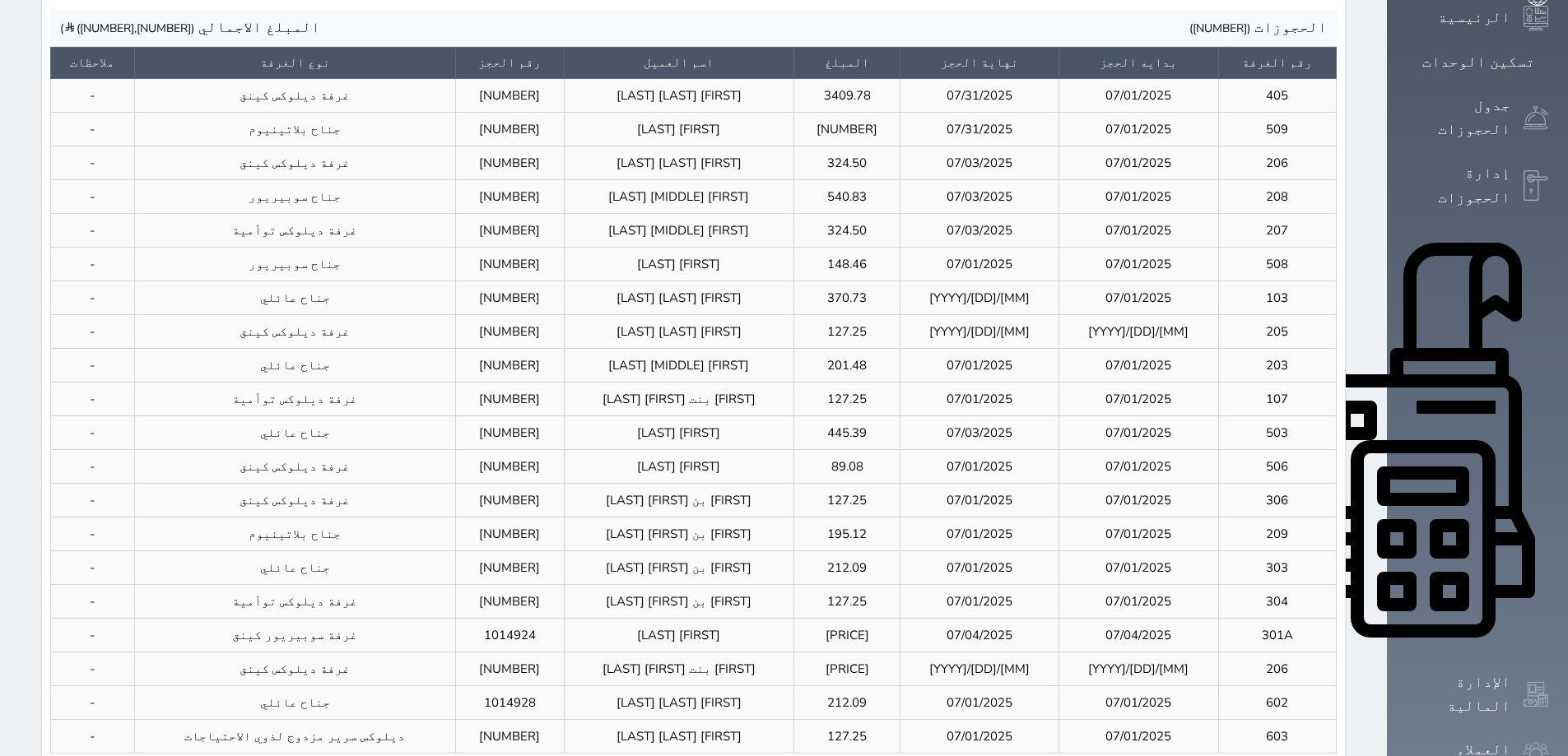 scroll, scrollTop: 357, scrollLeft: 0, axis: vertical 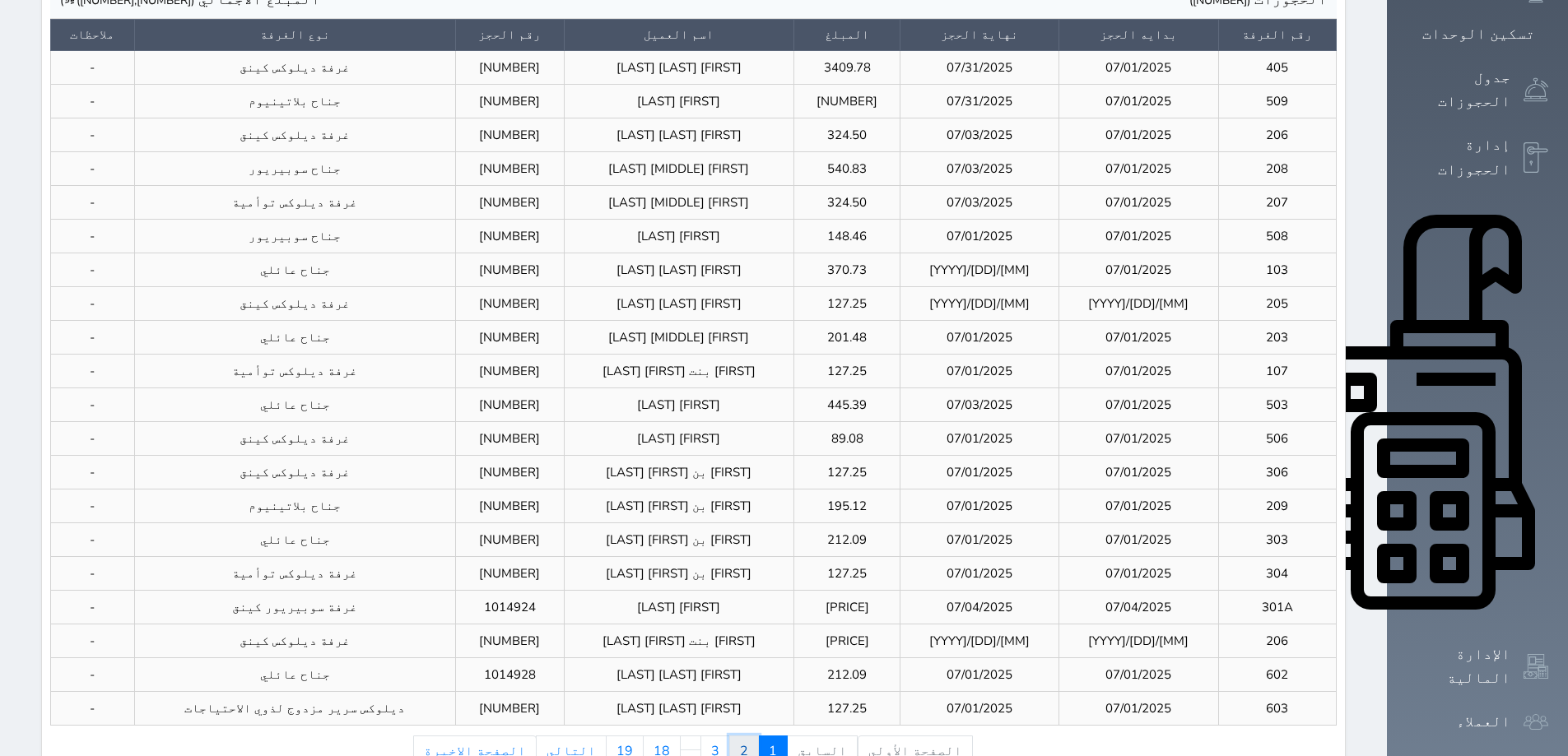 click on "2" at bounding box center (744, 751) 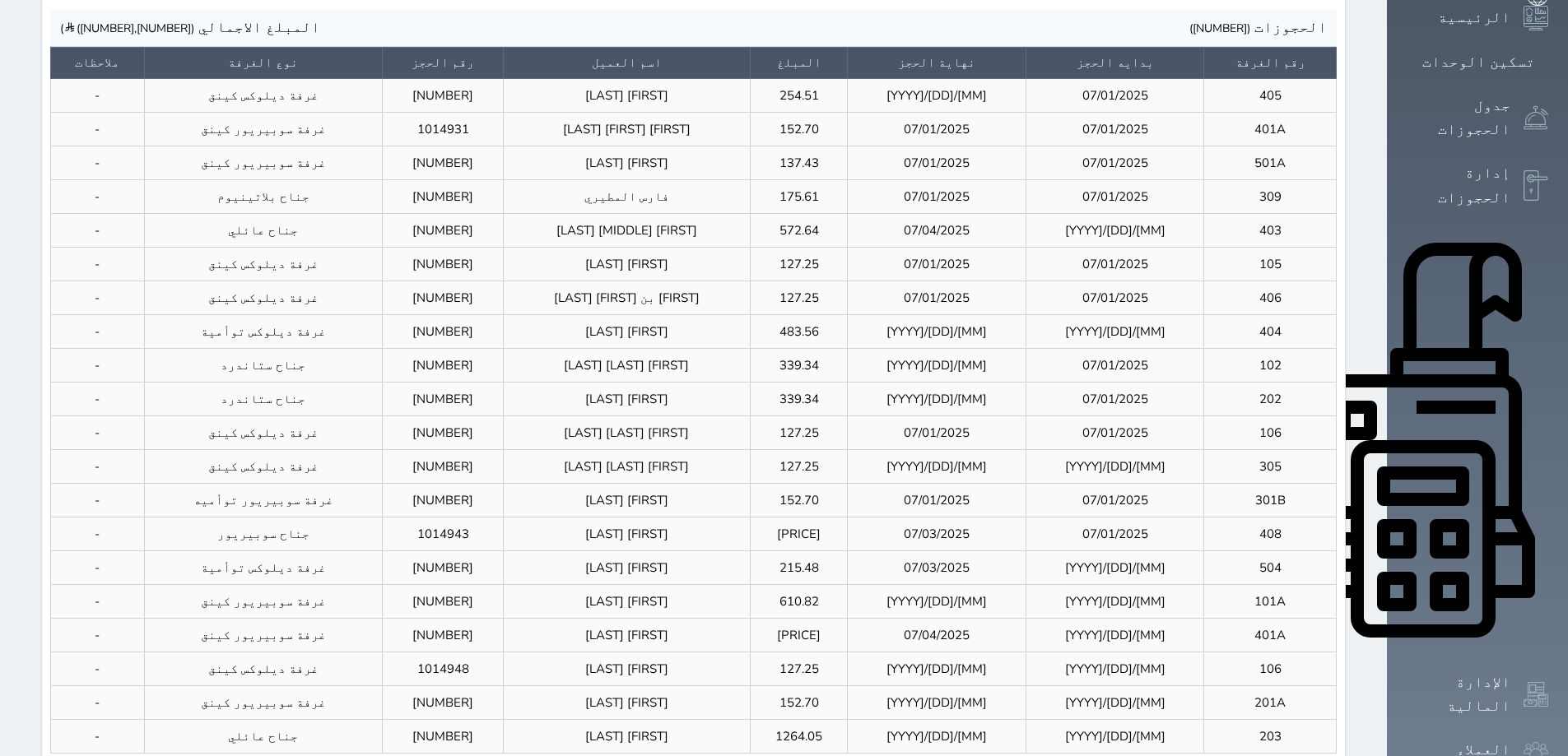 scroll, scrollTop: 357, scrollLeft: 0, axis: vertical 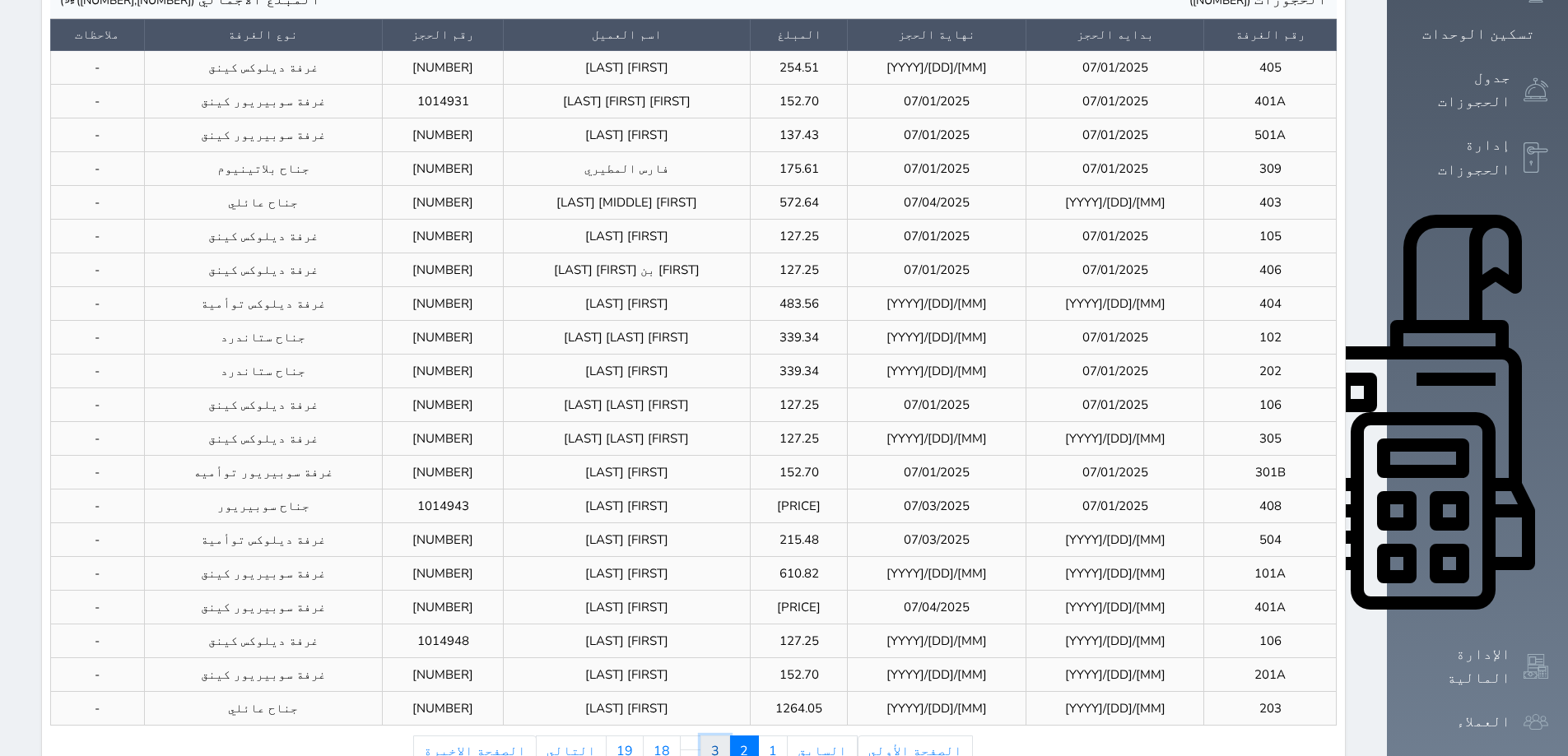 click on "3" at bounding box center [715, 751] 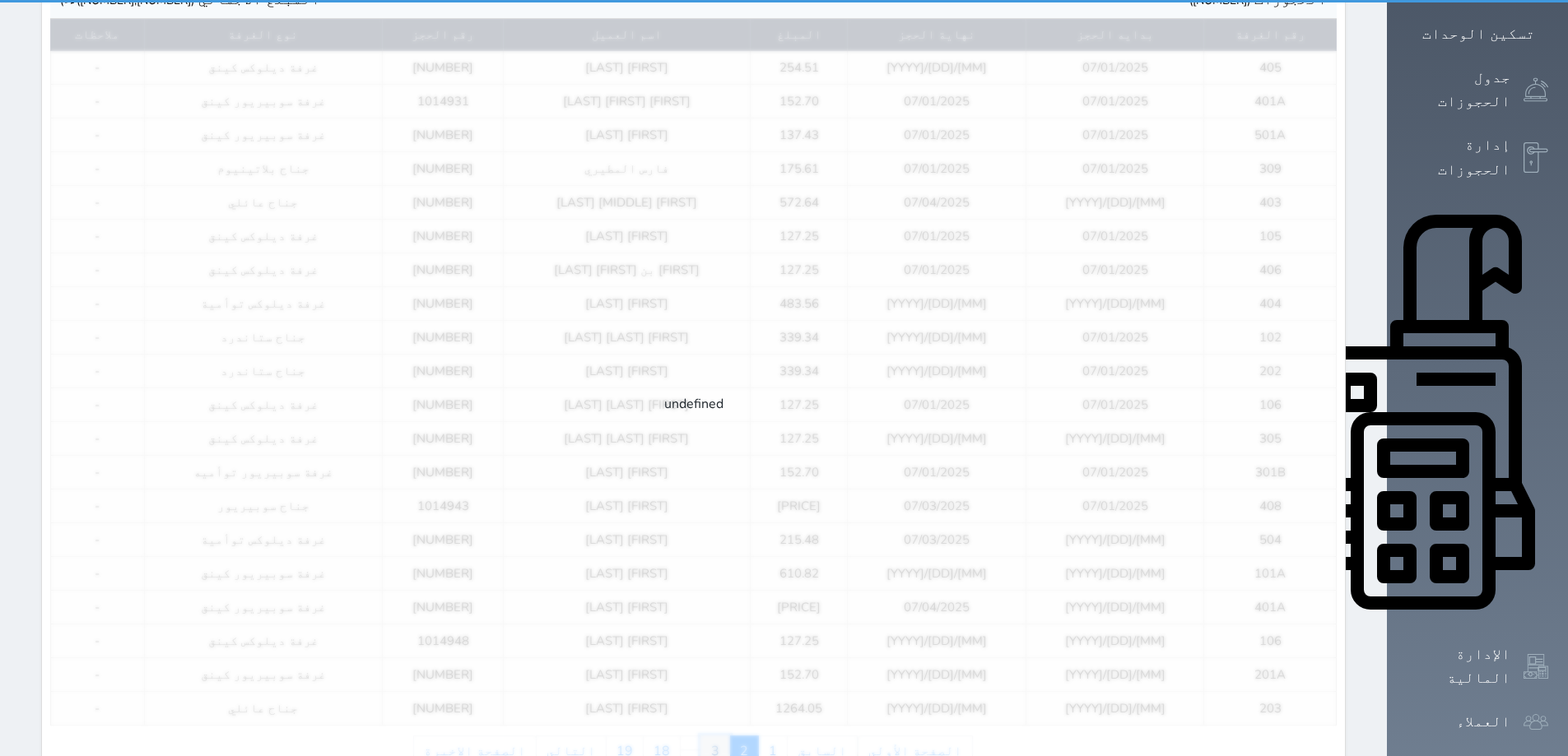 scroll, scrollTop: 0, scrollLeft: 0, axis: both 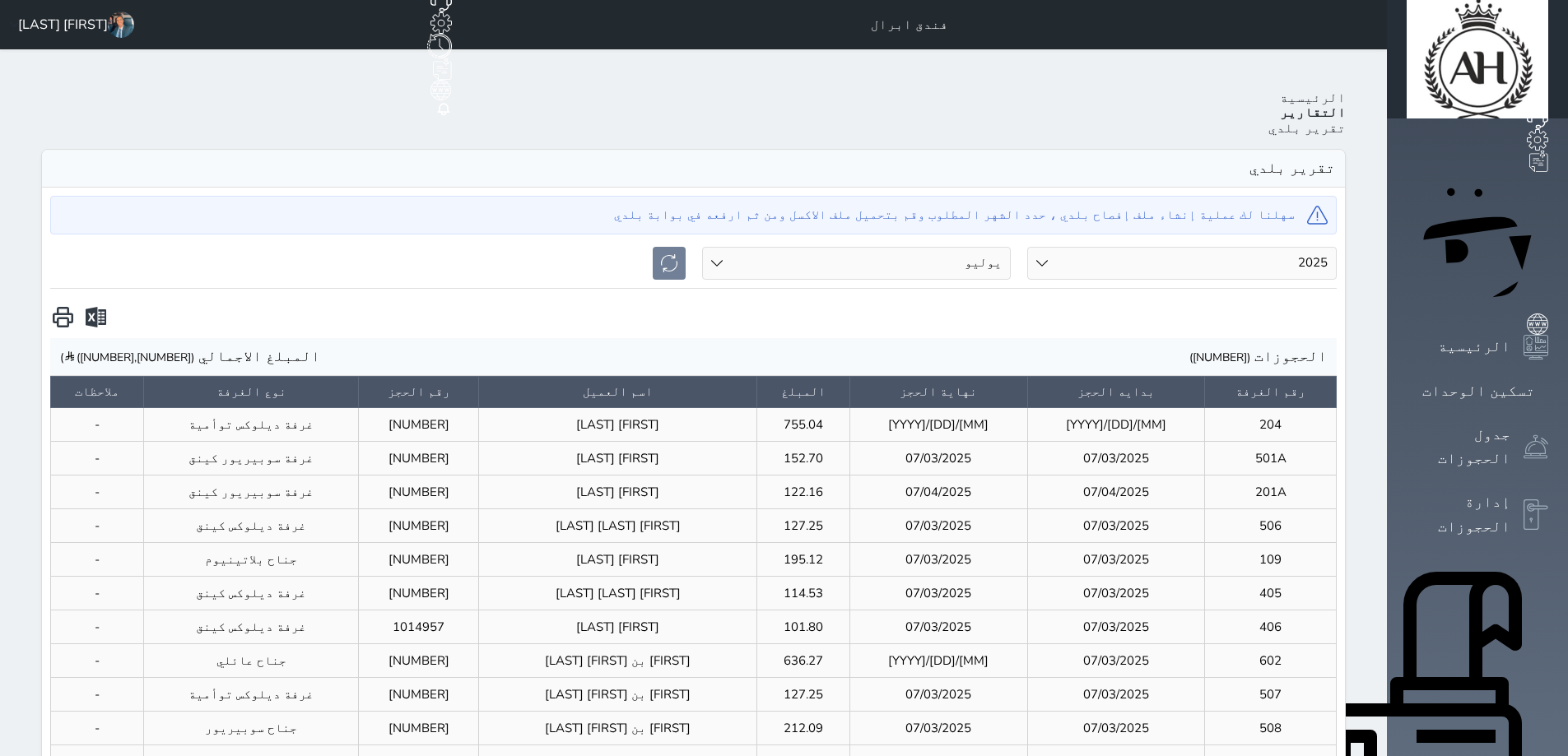 click at bounding box center (63, 318) 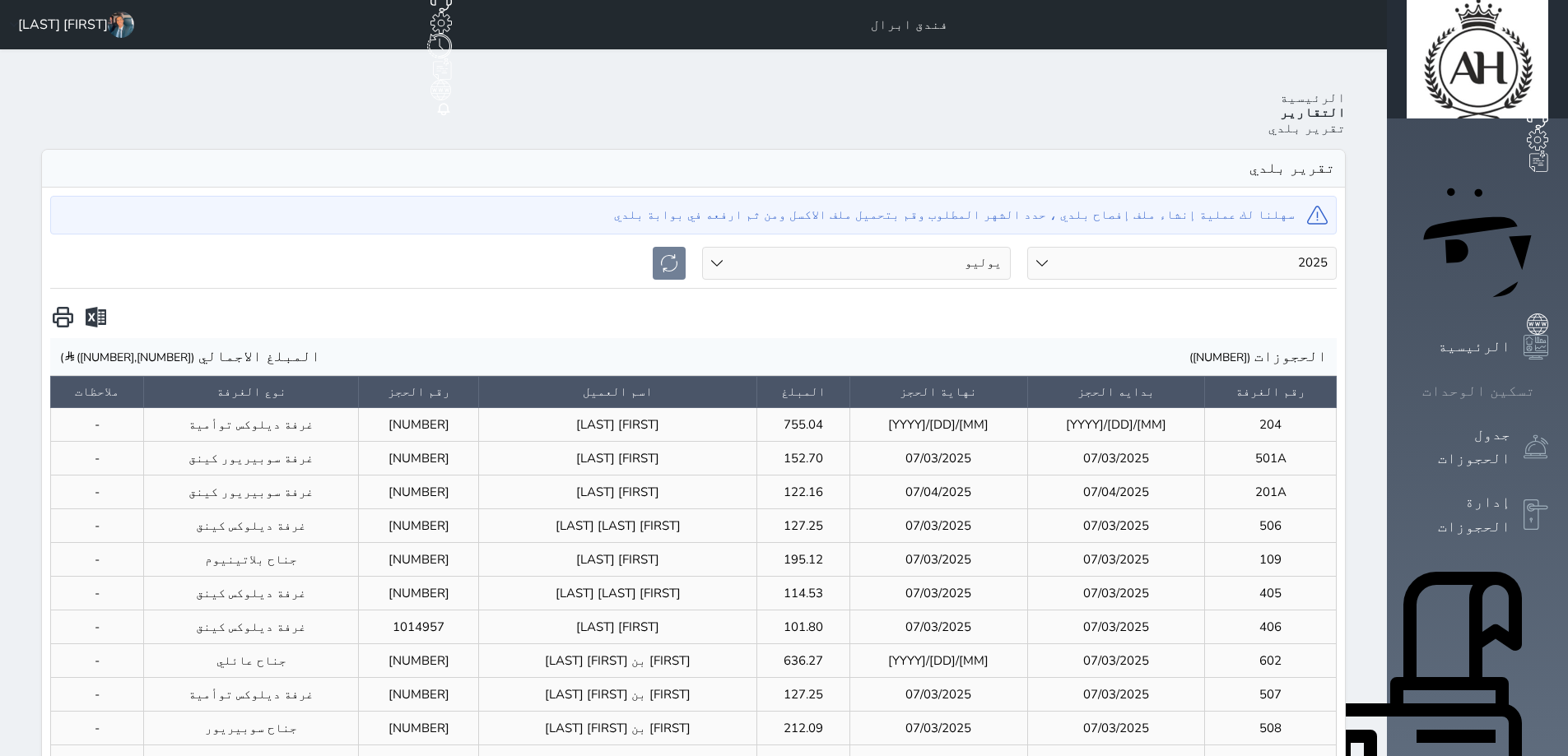click at bounding box center (1548, 391) 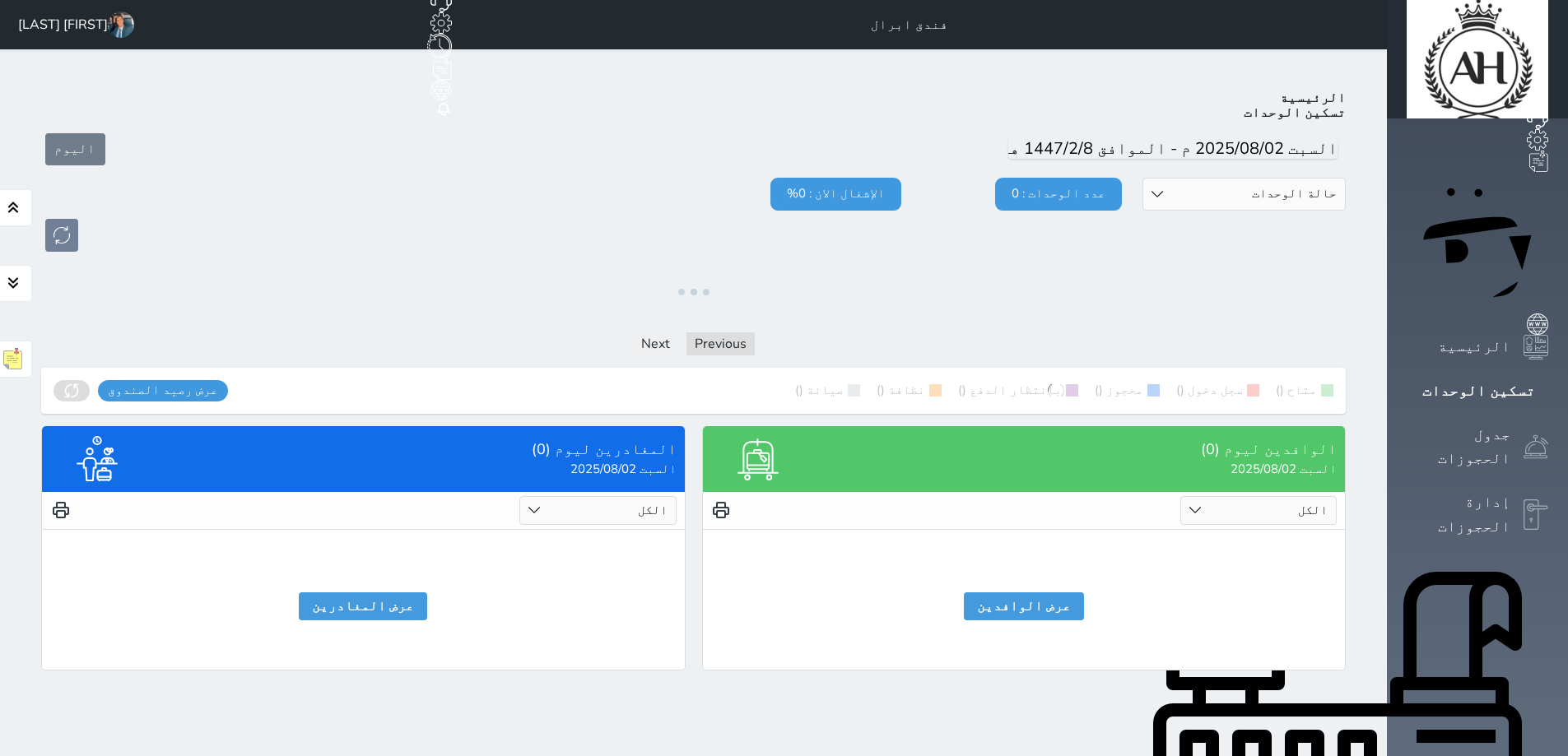 click on "حجز جماعي جديد   حجز جديد               الرئيسية     تسكين الوحدات     جدول الحجوزات     إدارة الحجوزات     POS       الإدارة المالية     العملاء     تقييمات العملاء     الوحدات     الخدمات     التقارير     الإعدادات                                 المدفوعات الالكترونية     الدعم الفني" at bounding box center (1477, 722) 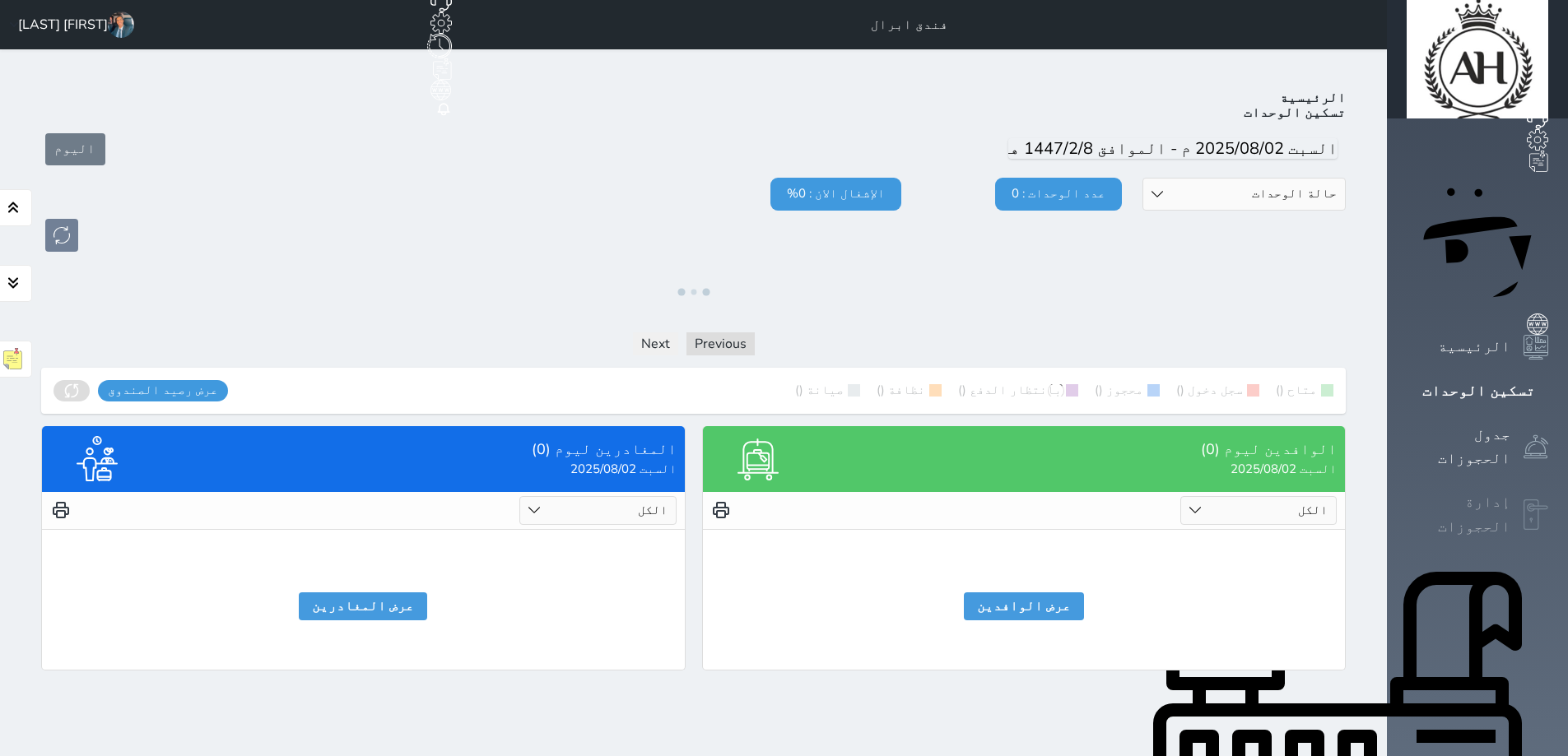 click 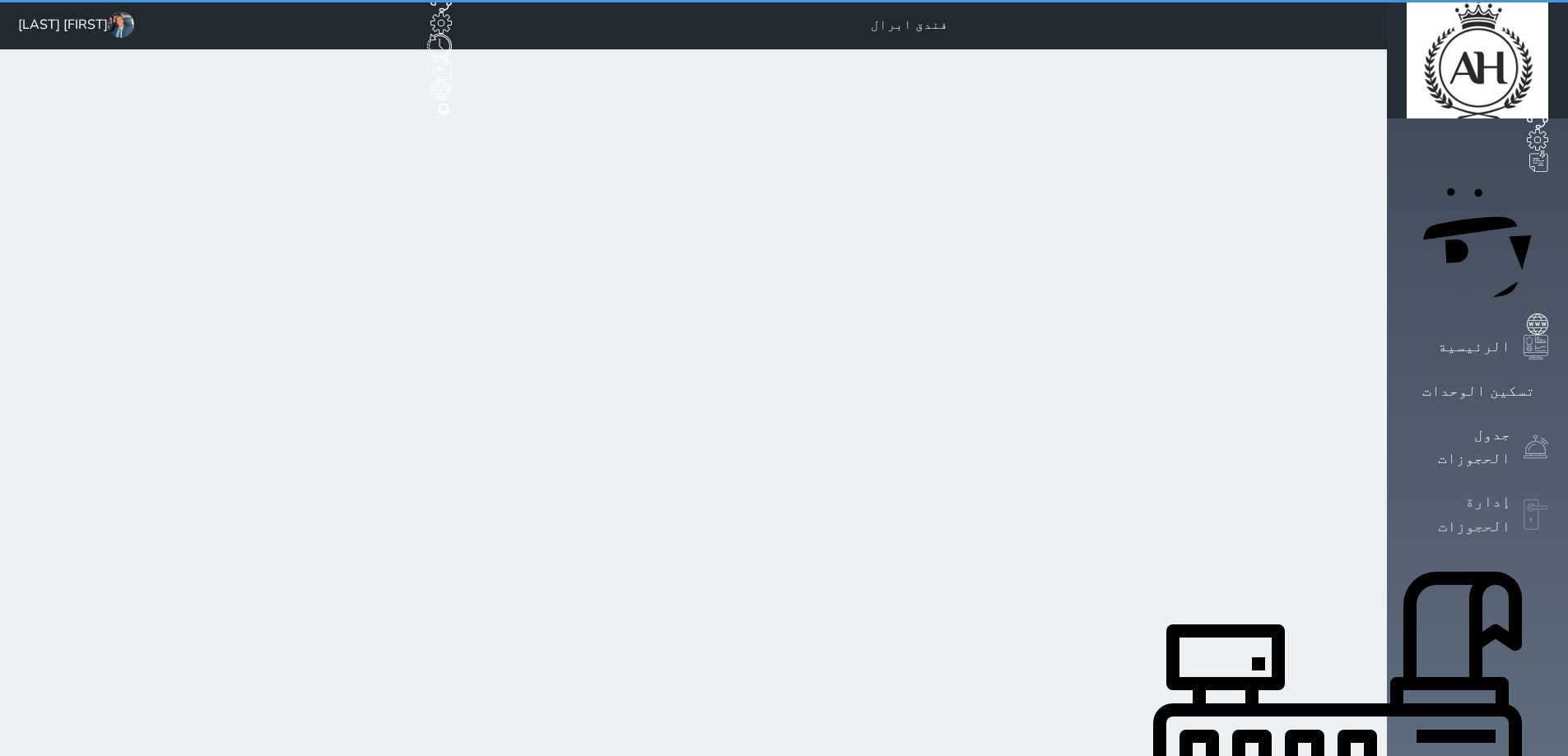 select on "open_all" 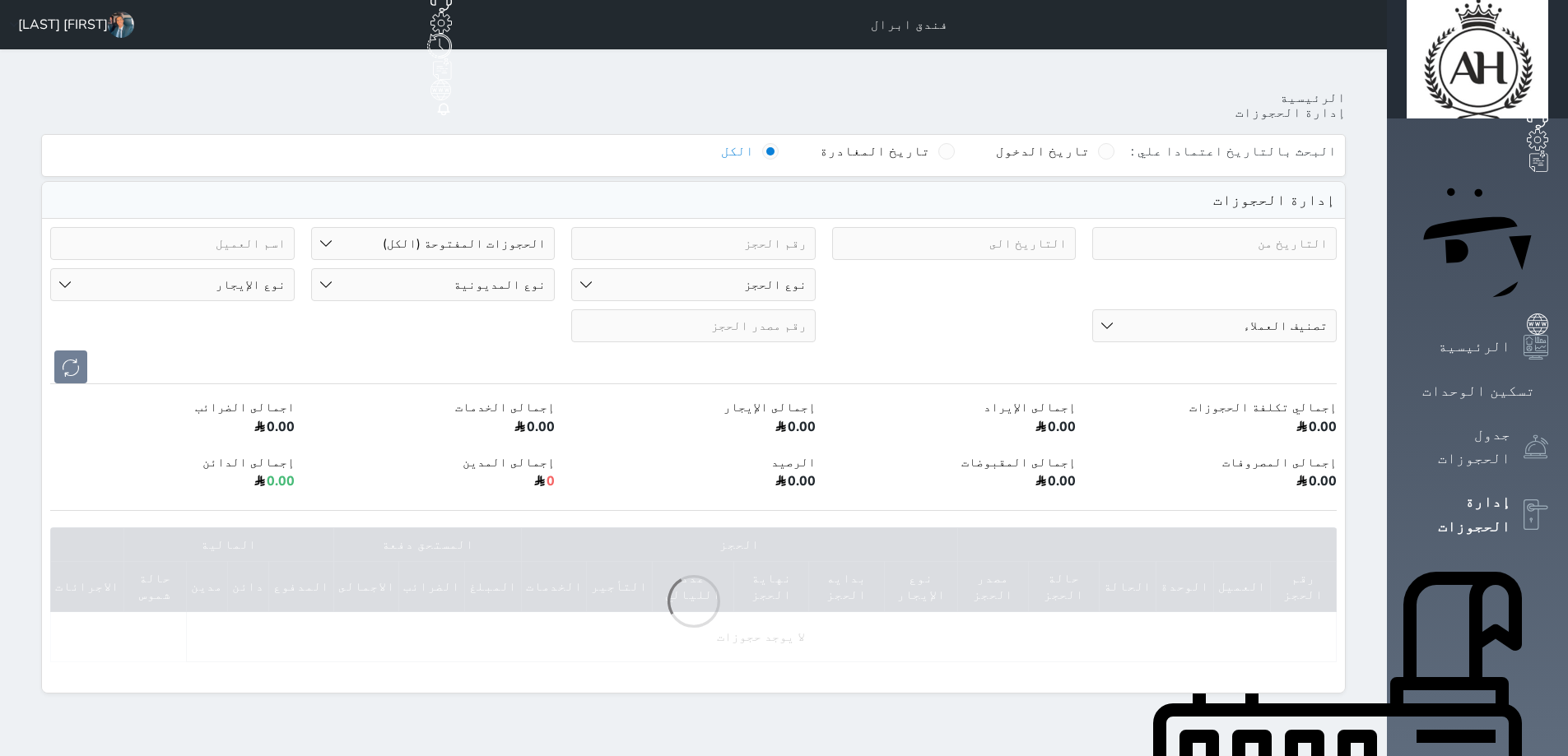 click at bounding box center [693, 243] 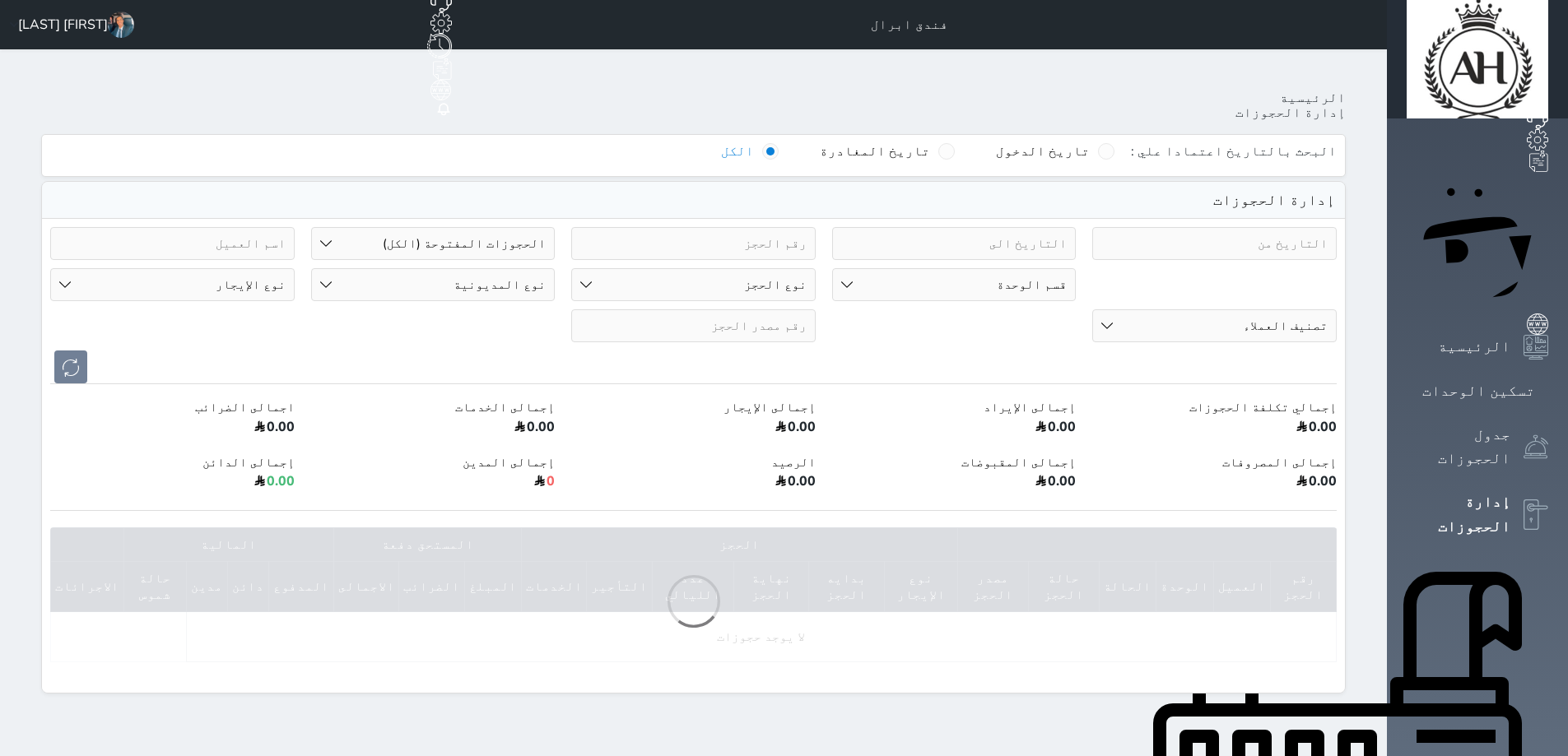 paste on "1015273" 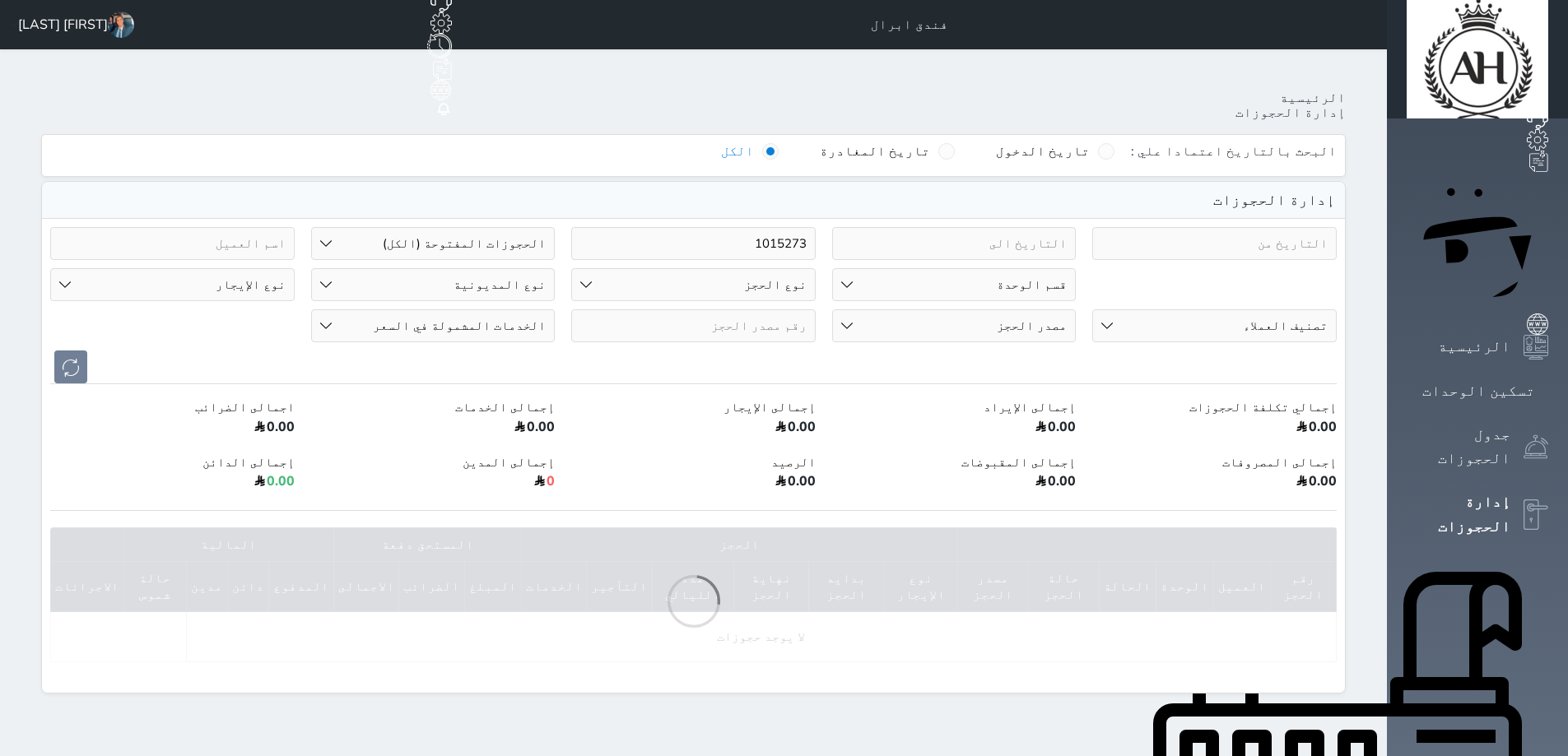 type on "1015273" 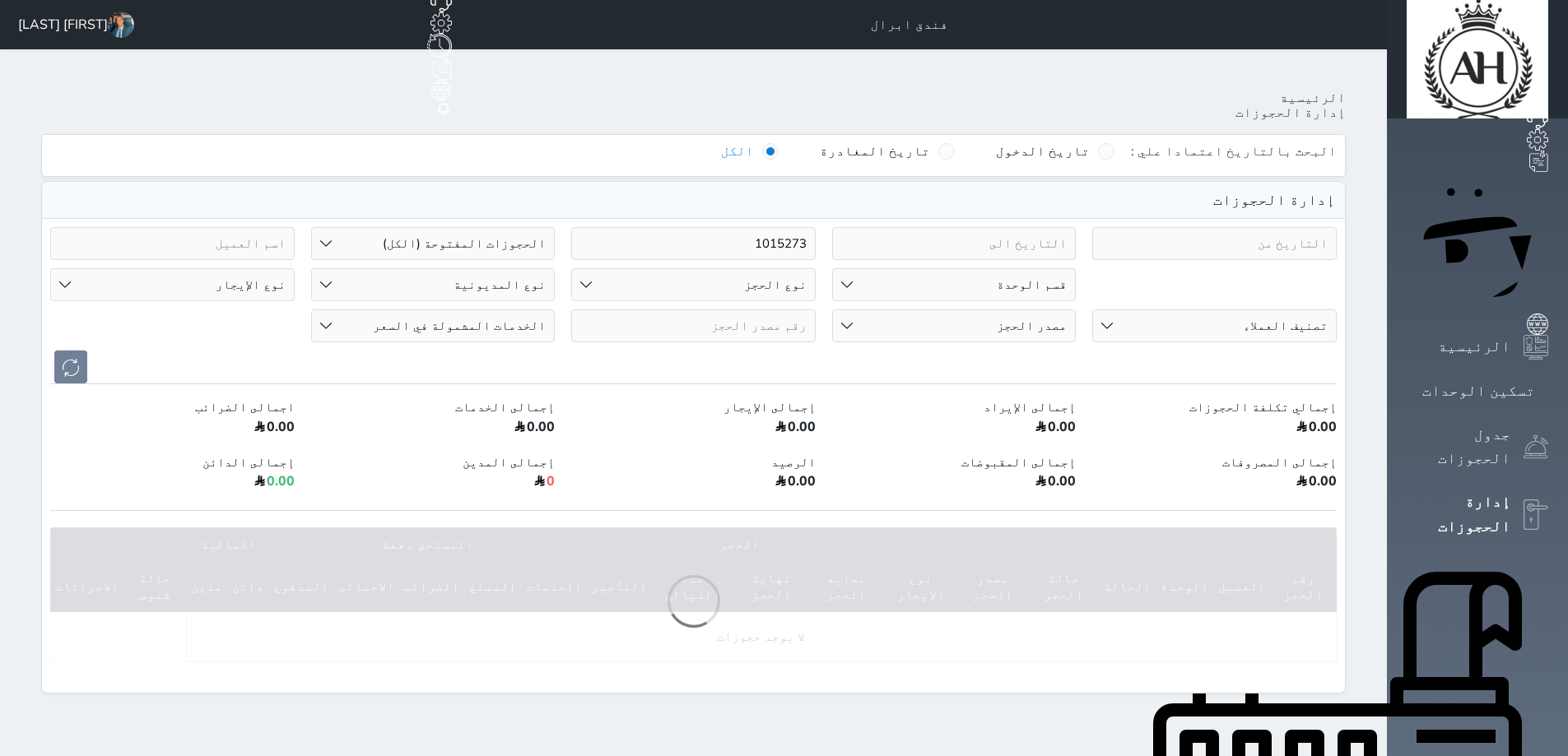 click on "حالة الحجز
الحجوزات المفتوحة (الكل)
الحجوزات المغلقة (الكل)
الحجوزات المفتوحة (مسجل دخول)
الحجوزات المغلقة (تسجيل مغادرة)
الحجوزات لم تسجل دخول
الحجوزات المؤكدة (الكل)
الحجوزات الملغية
الحجوزات المنتهية مهلة دفعها
حجوزات بانتظار الدفع" at bounding box center (433, 243) 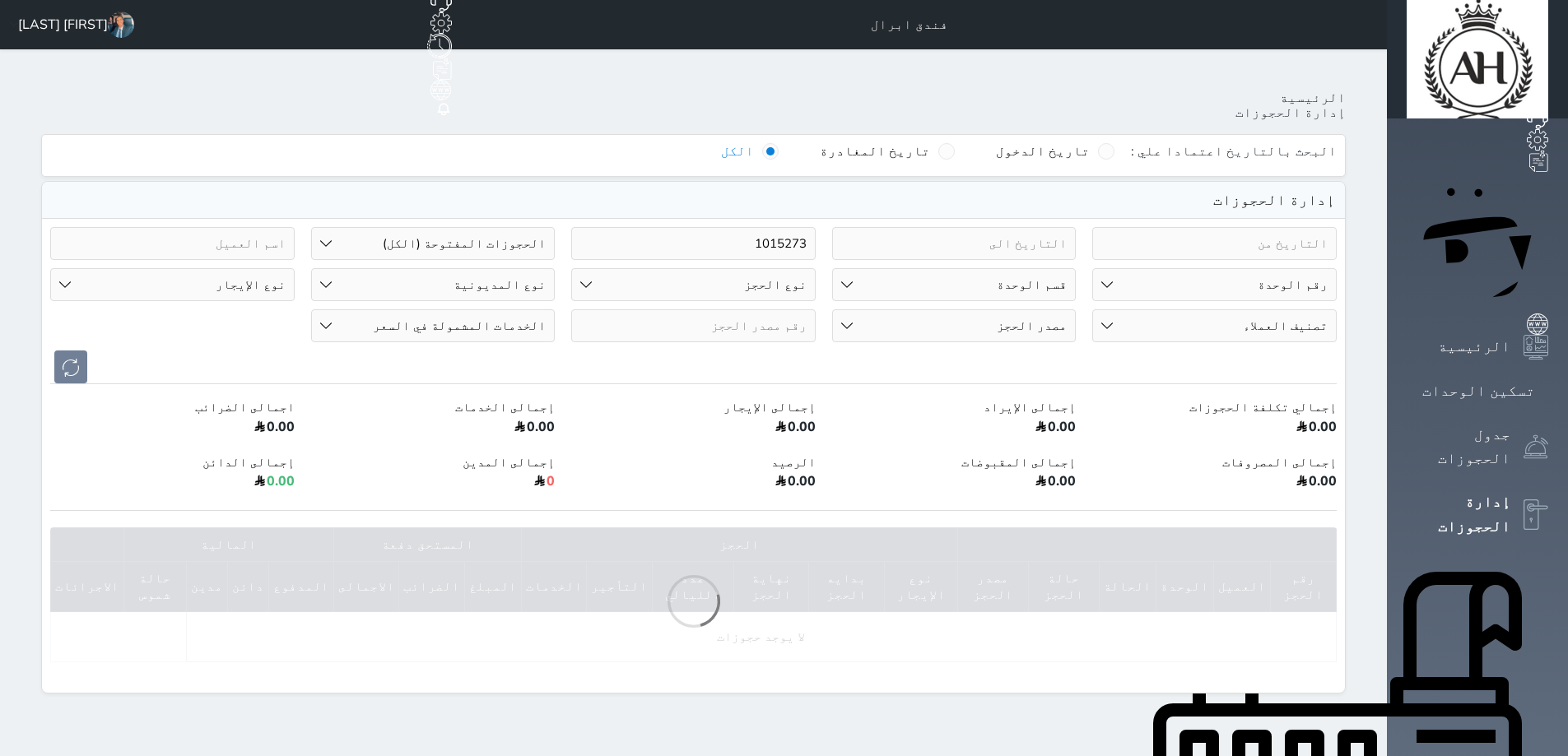 select on "closed_all" 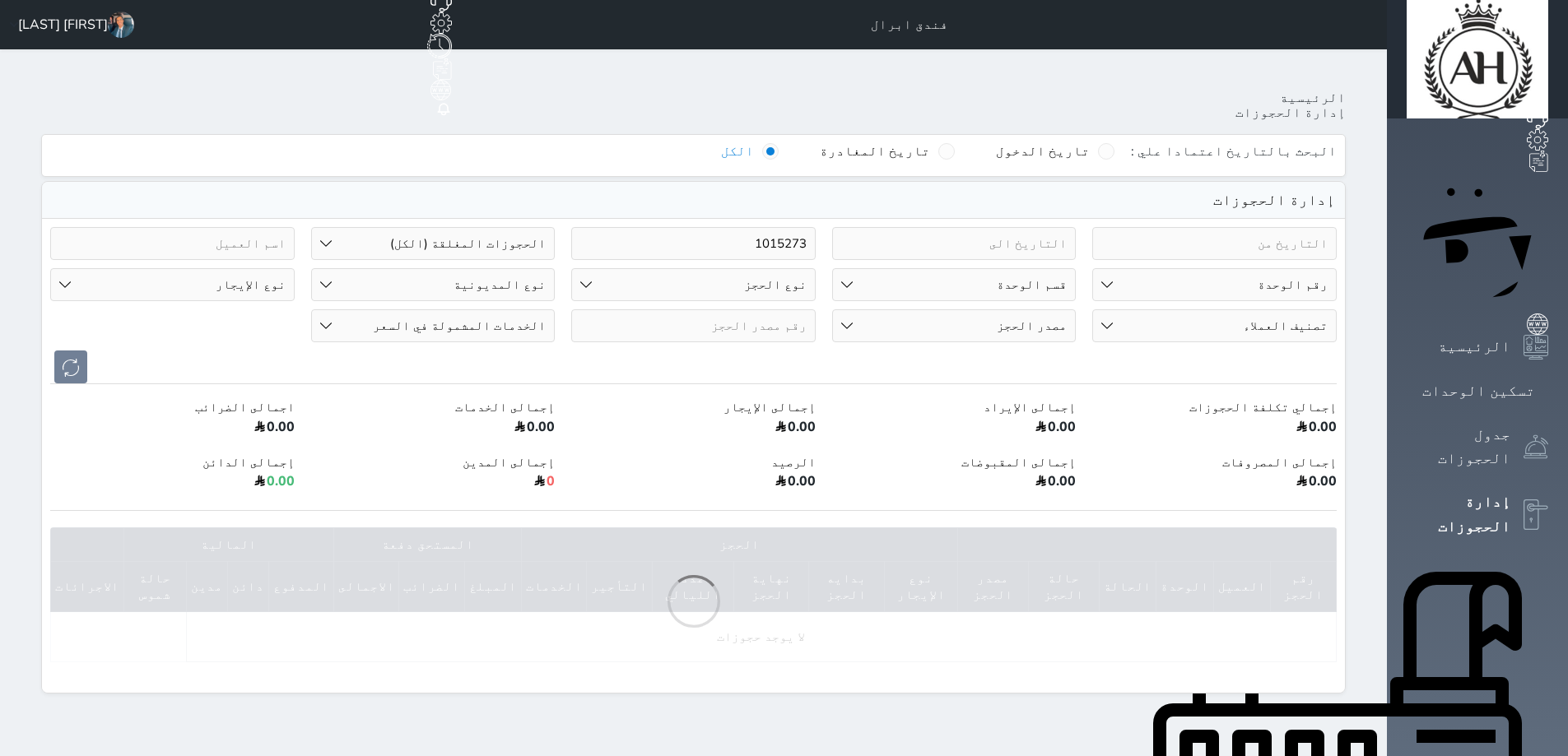 click on "حالة الحجز
الحجوزات المفتوحة (الكل)
الحجوزات المغلقة (الكل)
الحجوزات المفتوحة (مسجل دخول)
الحجوزات المغلقة (تسجيل مغادرة)
الحجوزات لم تسجل دخول
الحجوزات المؤكدة (الكل)
الحجوزات الملغية
الحجوزات المنتهية مهلة دفعها
حجوزات بانتظار الدفع" at bounding box center (433, 243) 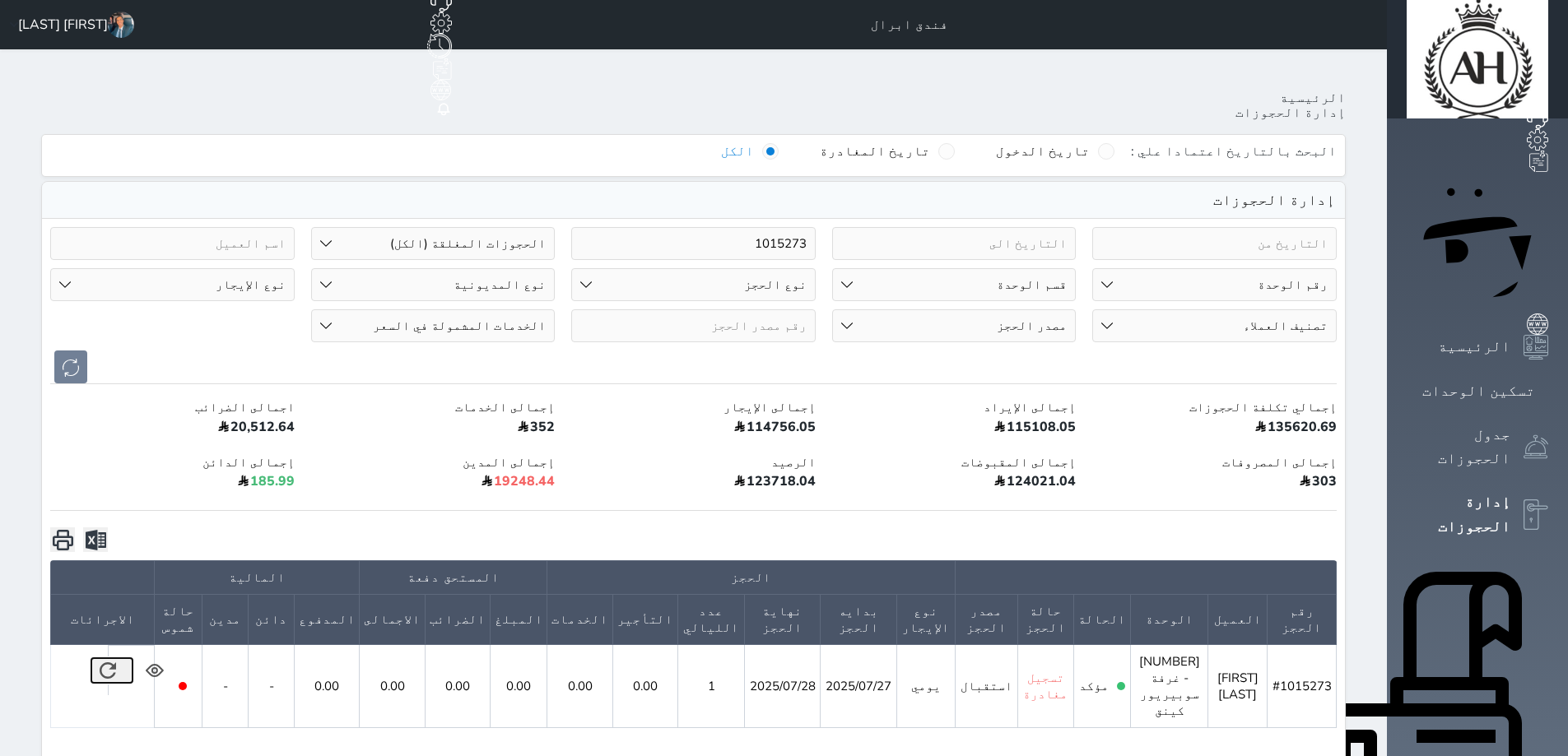 click at bounding box center (112, 670) 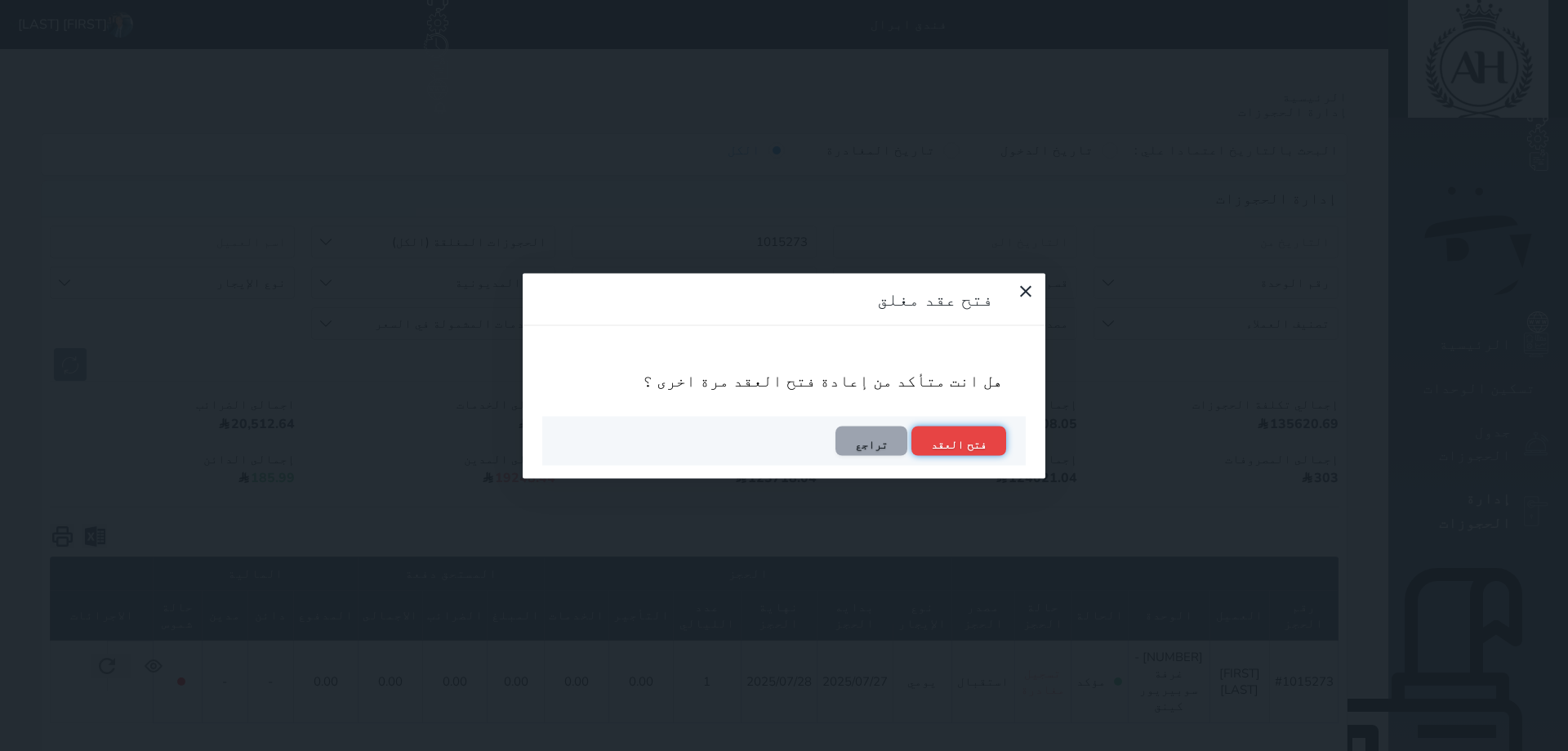 click on "فتح العقد" at bounding box center [959, 440] 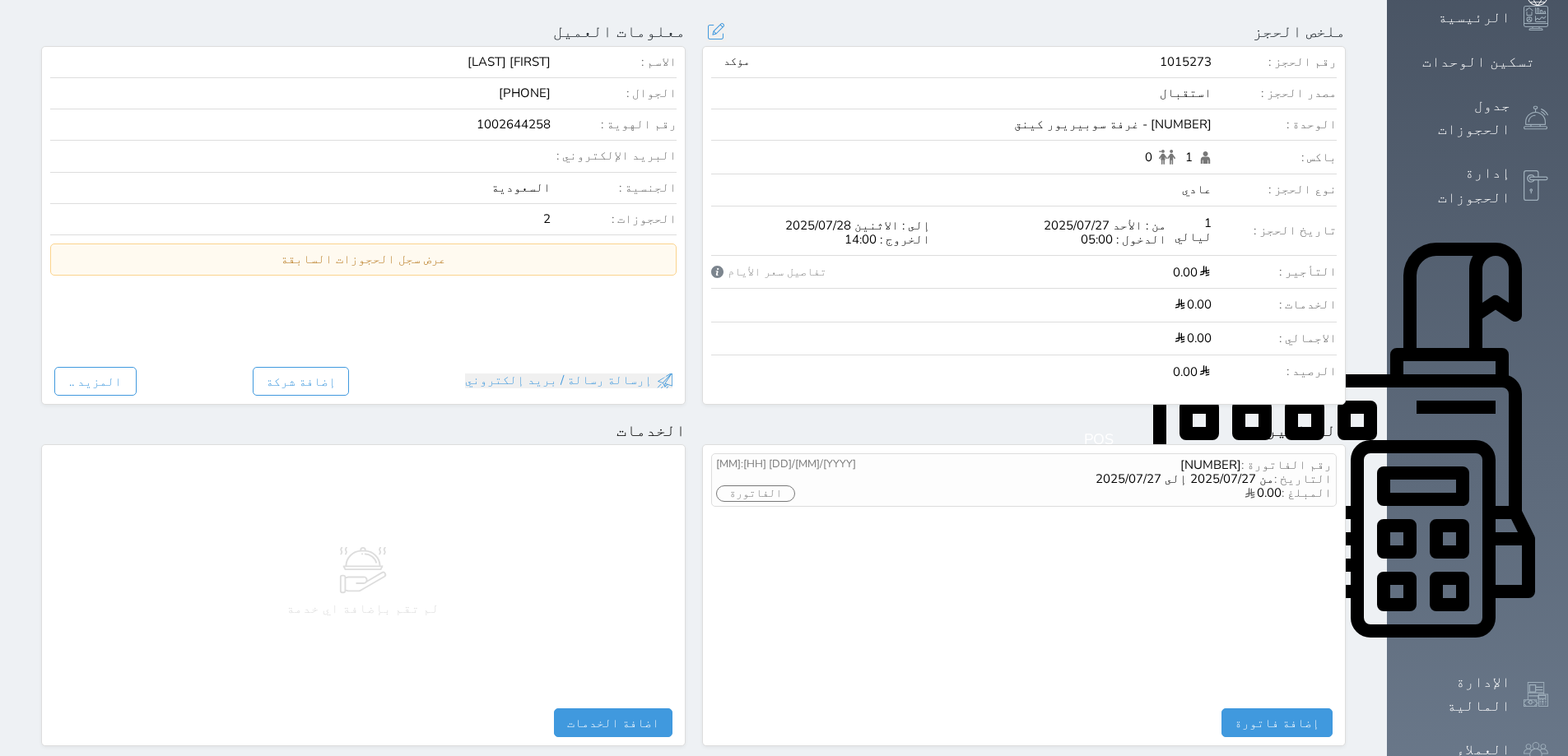 scroll, scrollTop: 658, scrollLeft: 0, axis: vertical 